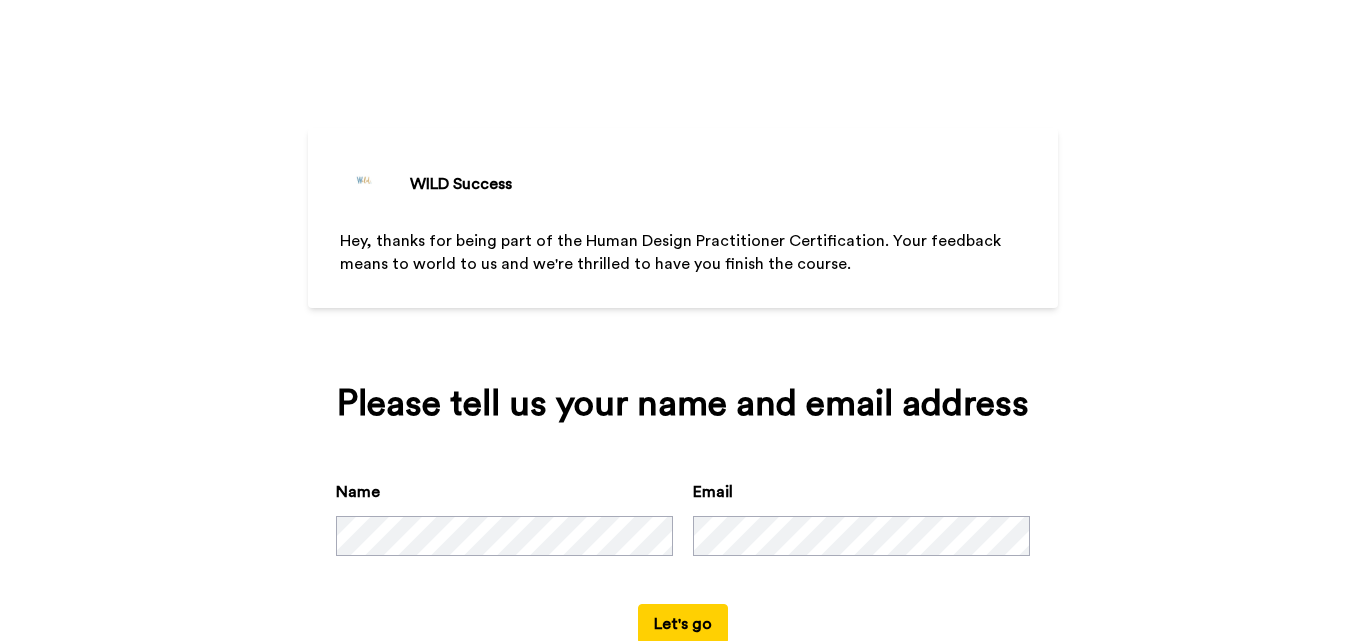 scroll, scrollTop: 0, scrollLeft: 0, axis: both 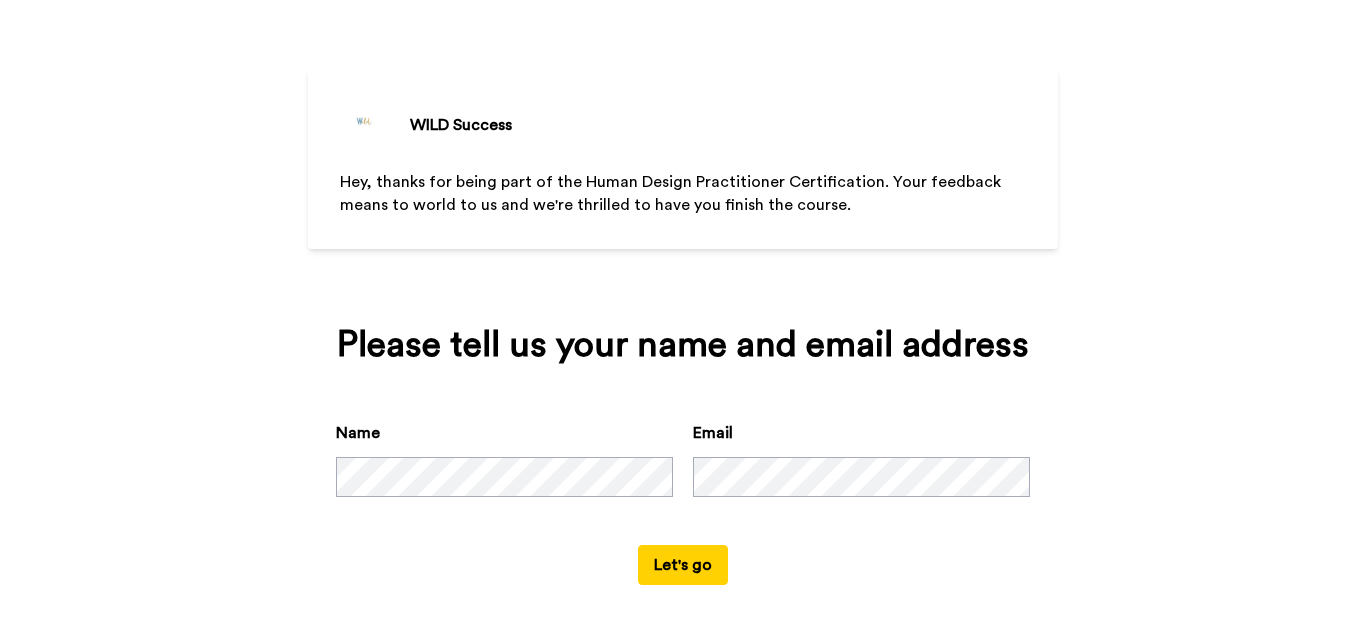 click on "Let's go" at bounding box center (683, 565) 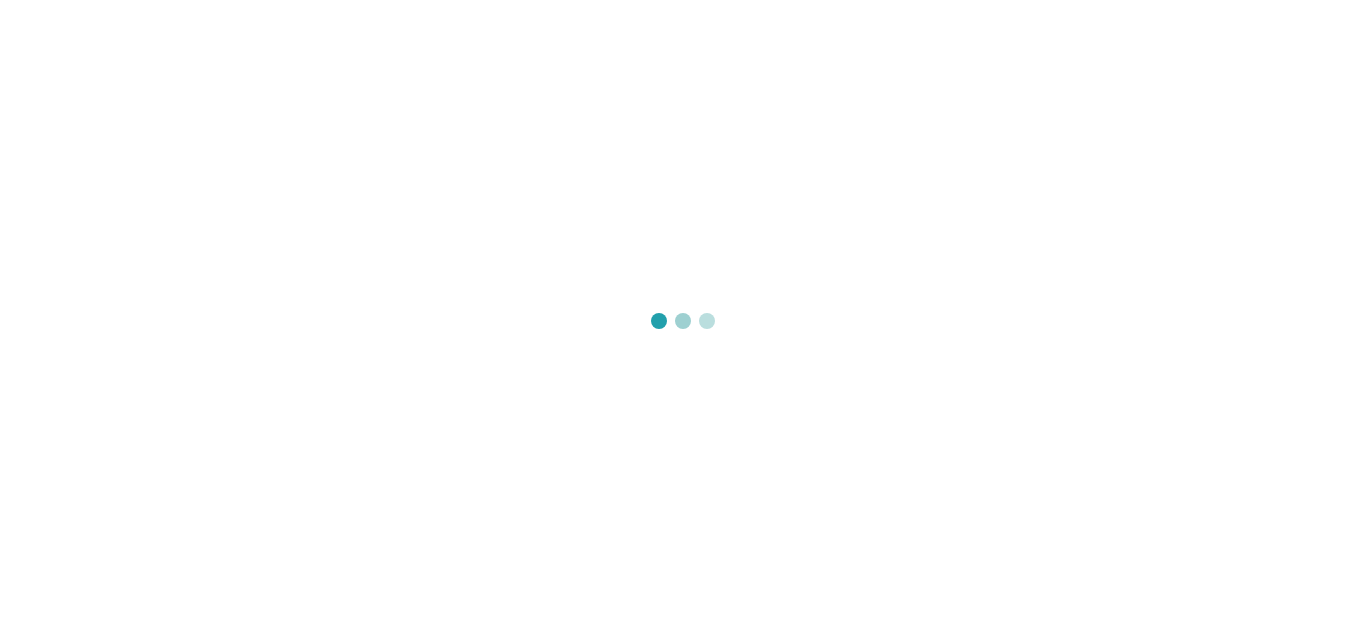 scroll, scrollTop: 0, scrollLeft: 0, axis: both 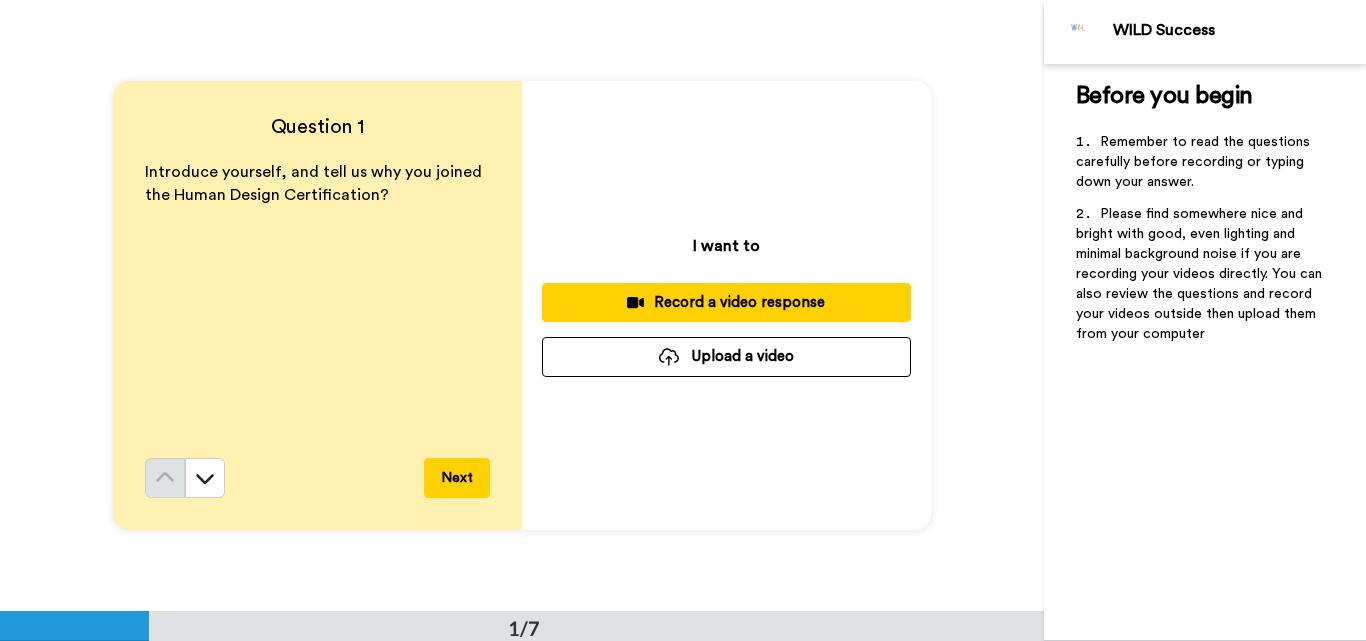 click on "Record a video response" at bounding box center (726, 302) 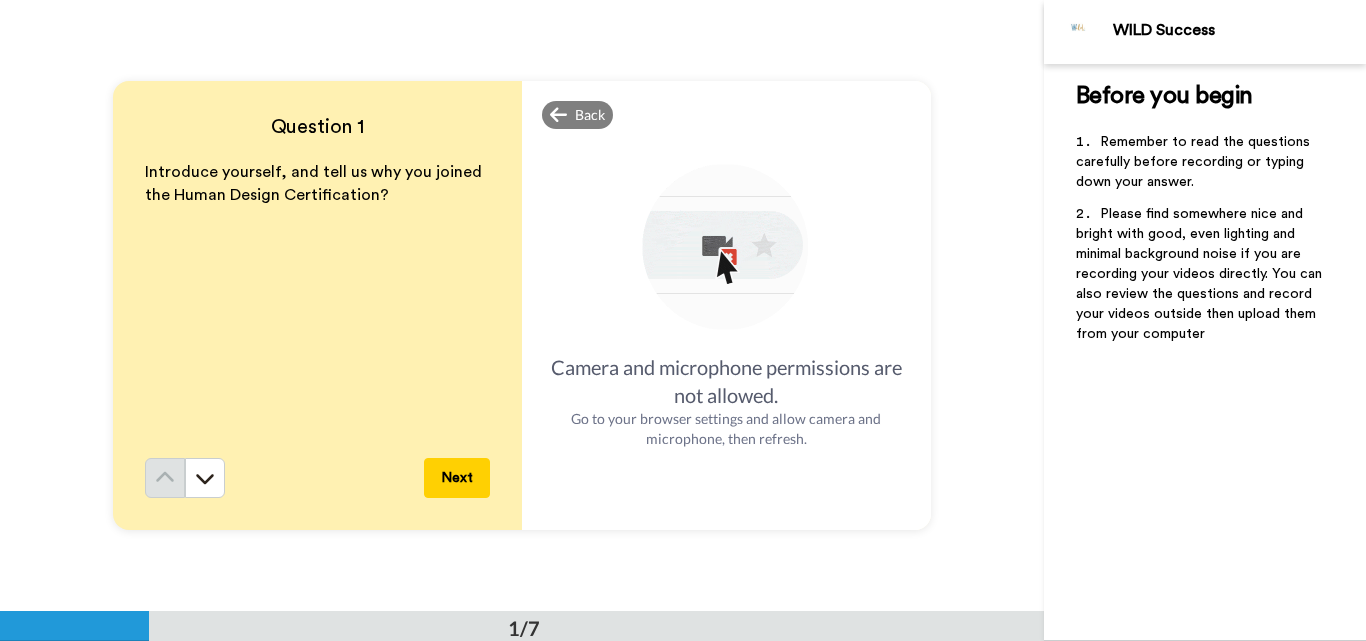click on "Camera and microphone permissions are not allowed. Go to your browser settings and allow camera and microphone, then refresh." at bounding box center [726, 305] 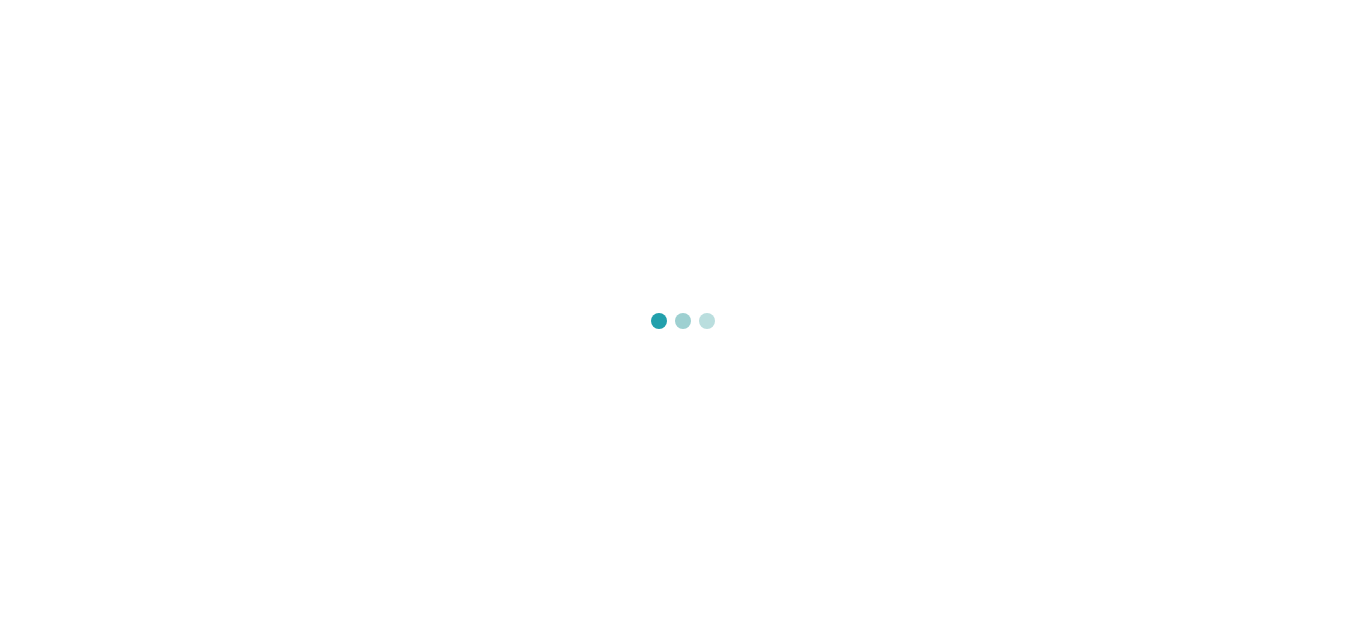 scroll, scrollTop: 0, scrollLeft: 0, axis: both 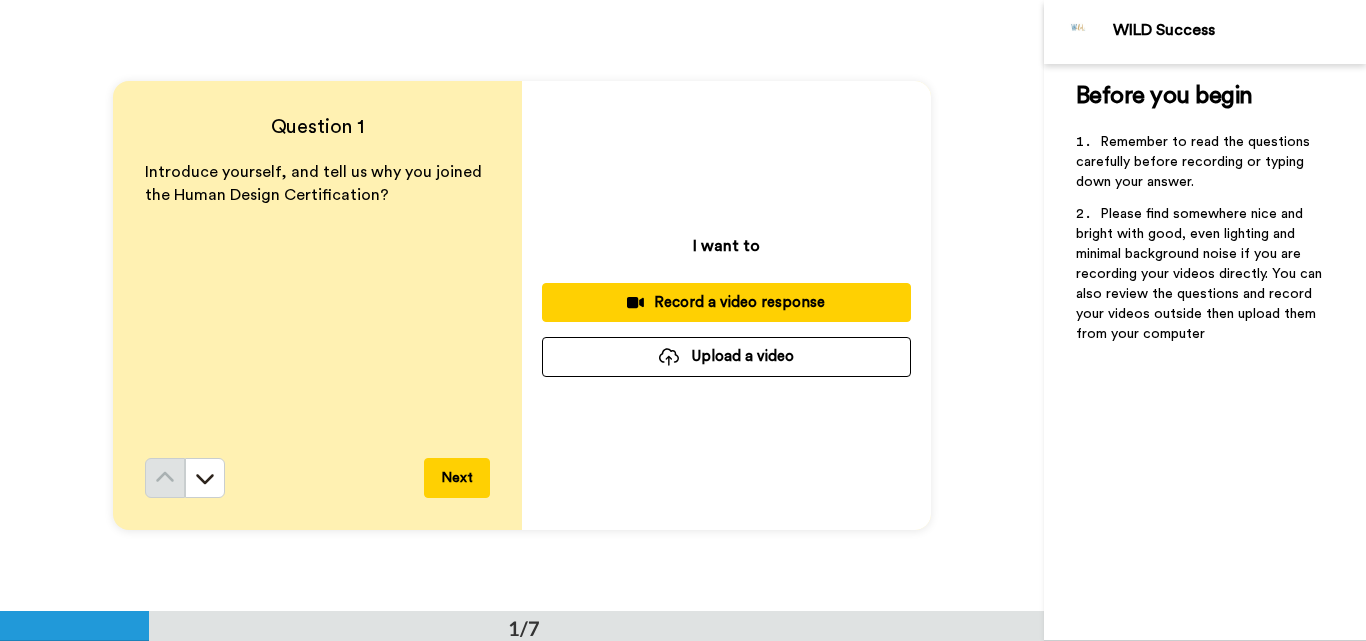 click on "Record a video response" at bounding box center (726, 302) 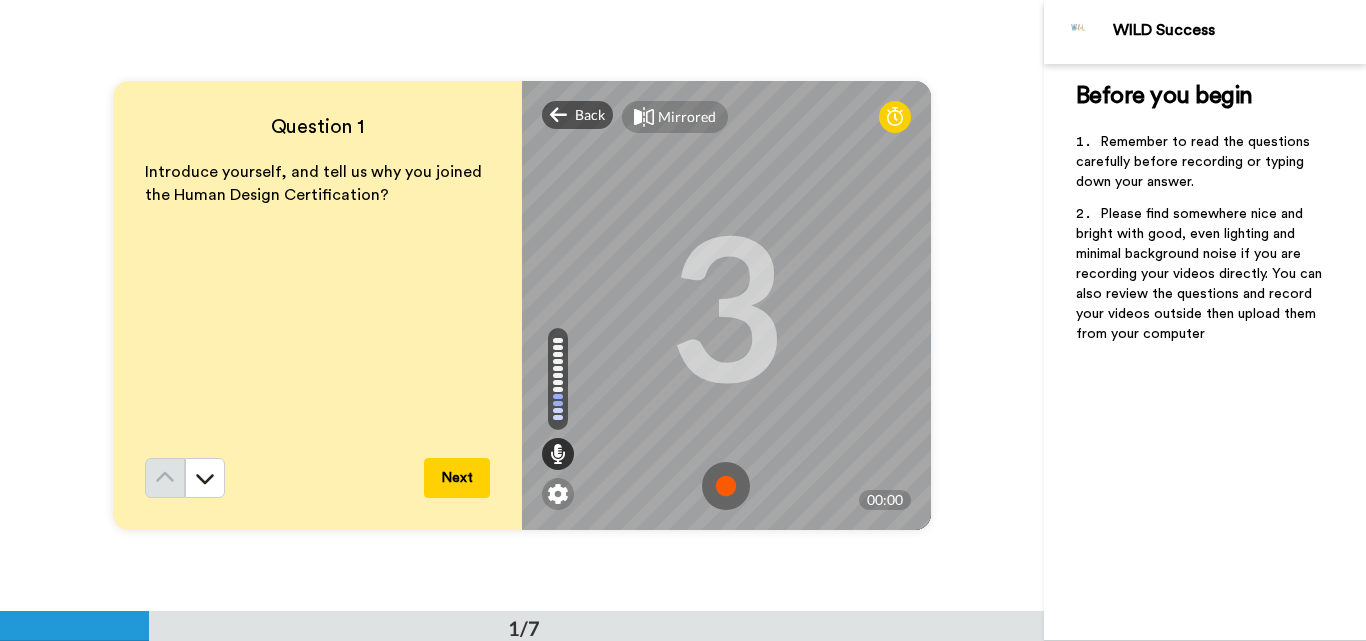 click at bounding box center (726, 486) 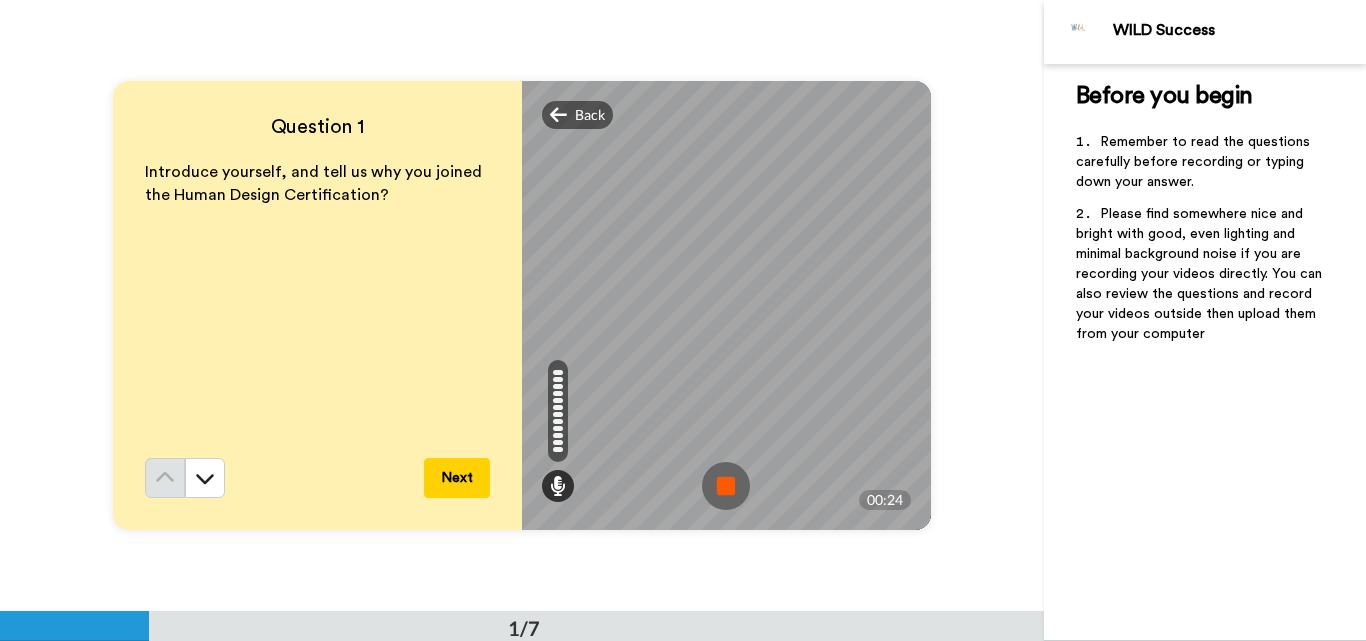 click at bounding box center [726, 486] 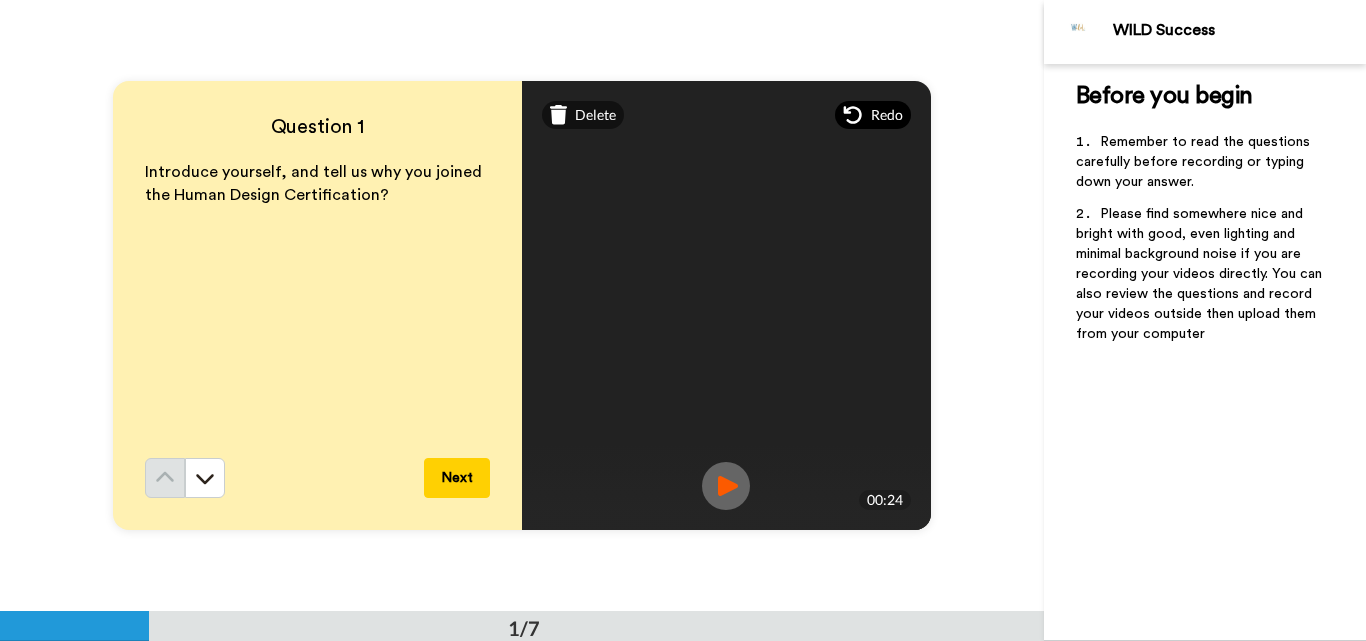 click on "Redo" at bounding box center [873, 115] 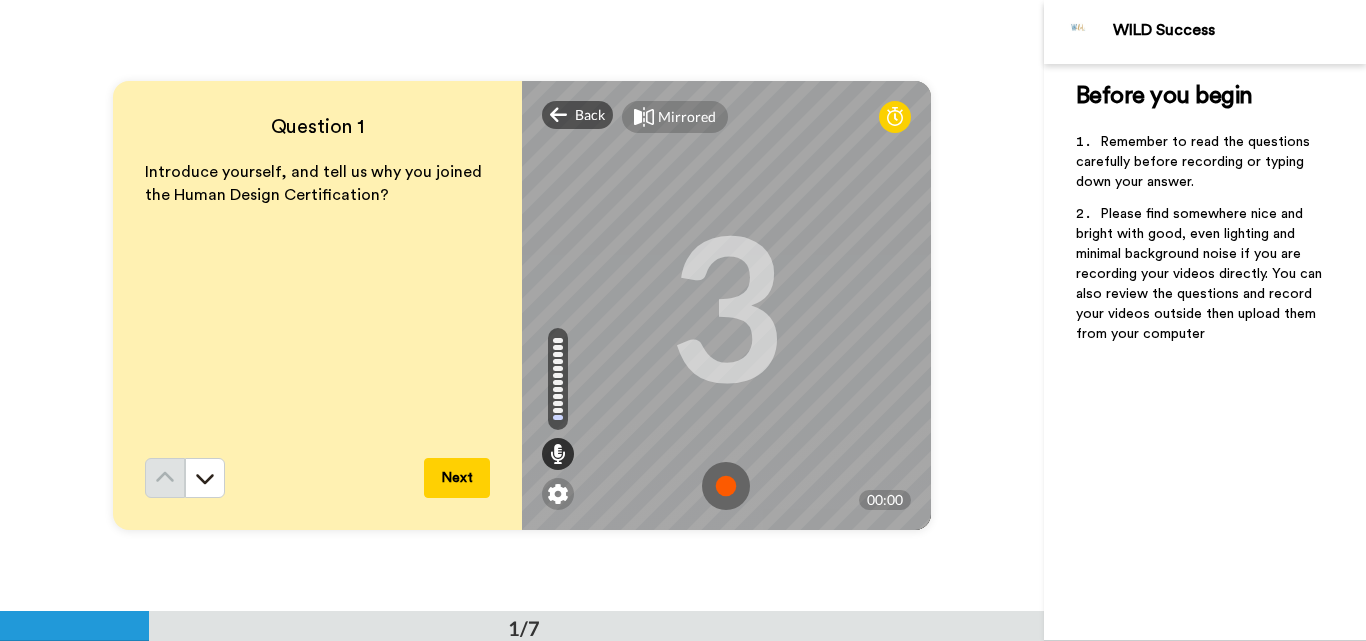 click at bounding box center [726, 486] 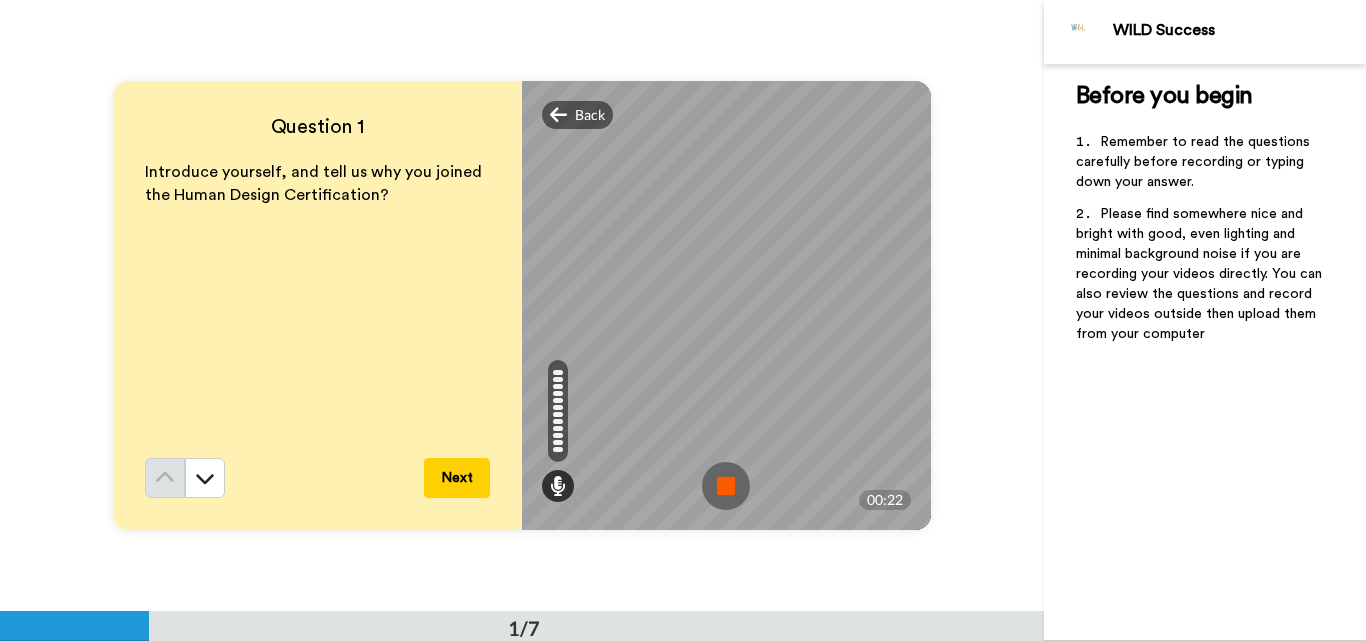 click at bounding box center [726, 486] 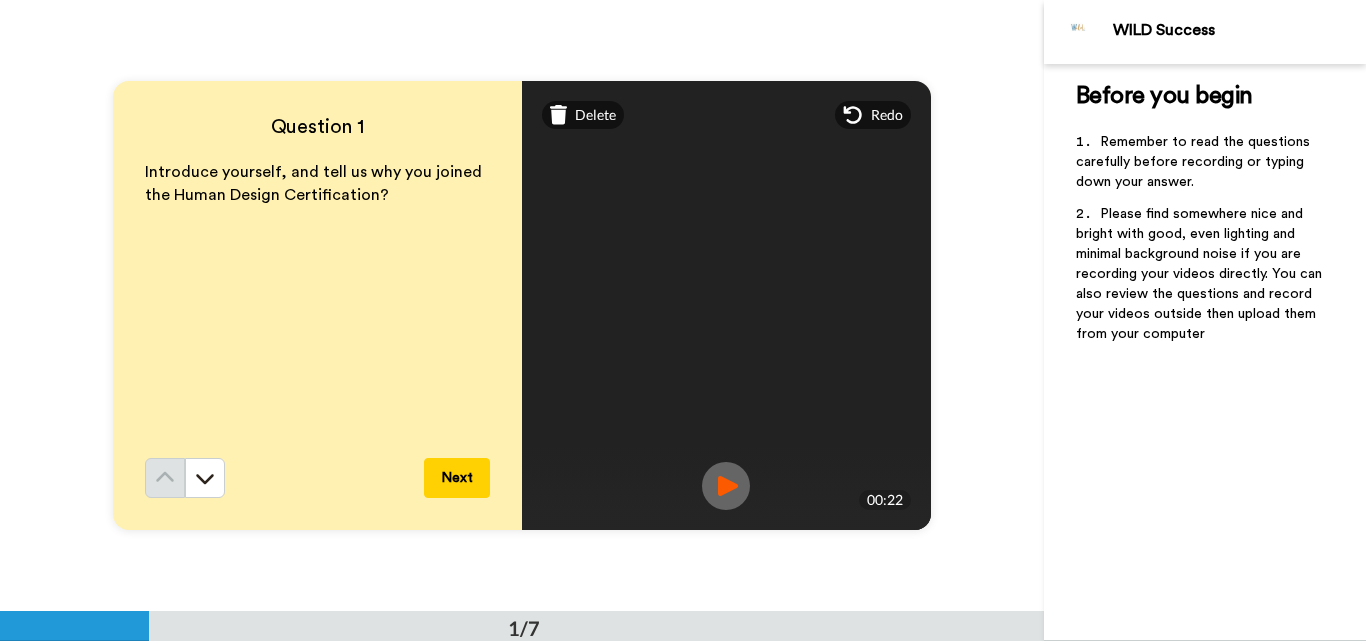 click on "Next" at bounding box center (457, 478) 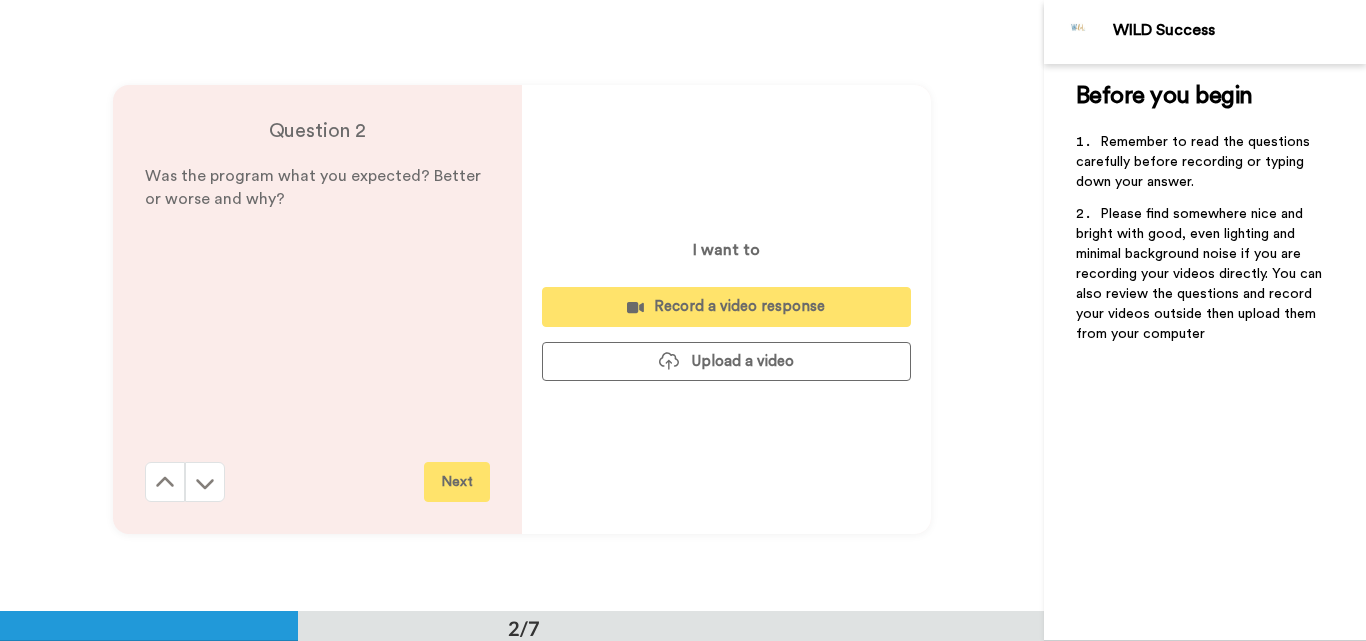 scroll, scrollTop: 611, scrollLeft: 0, axis: vertical 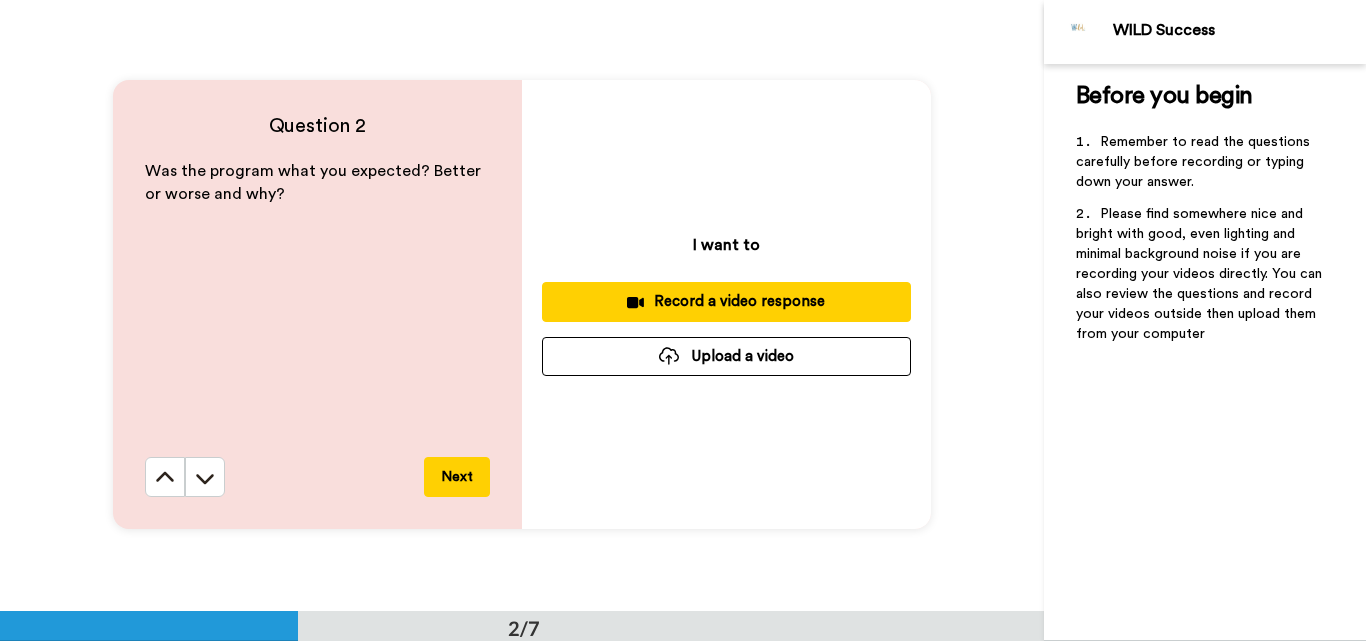 click on "Record a video response" at bounding box center (726, 301) 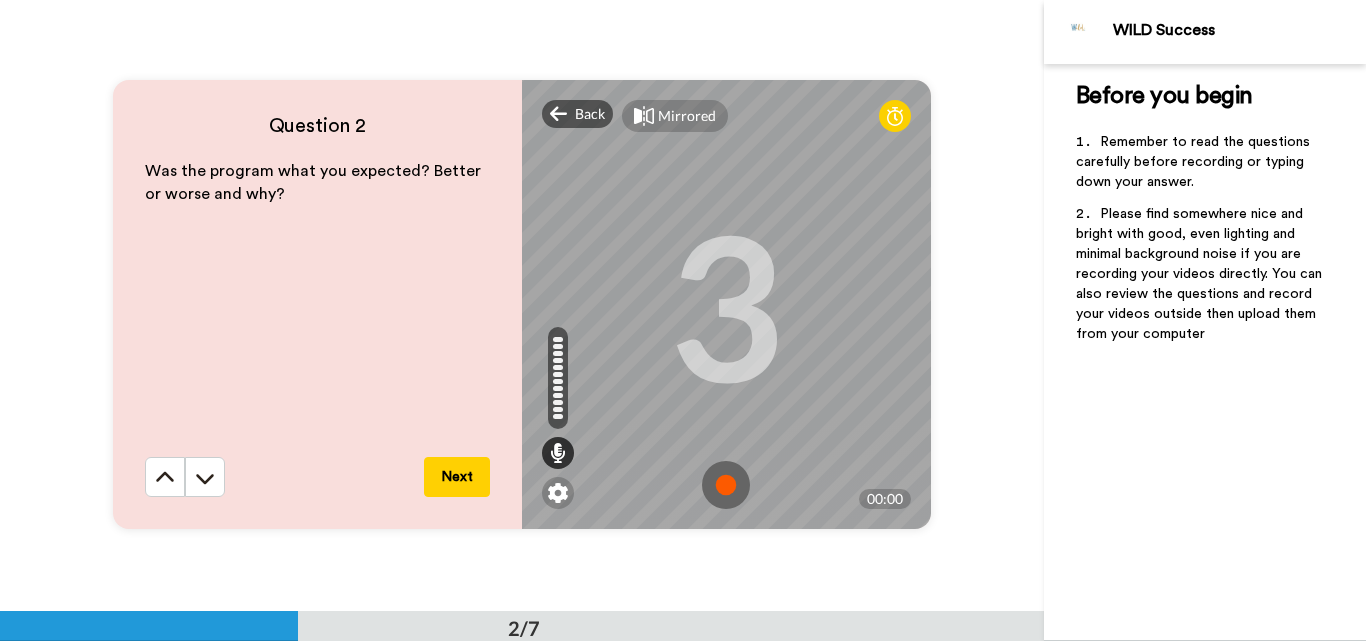 click at bounding box center [726, 485] 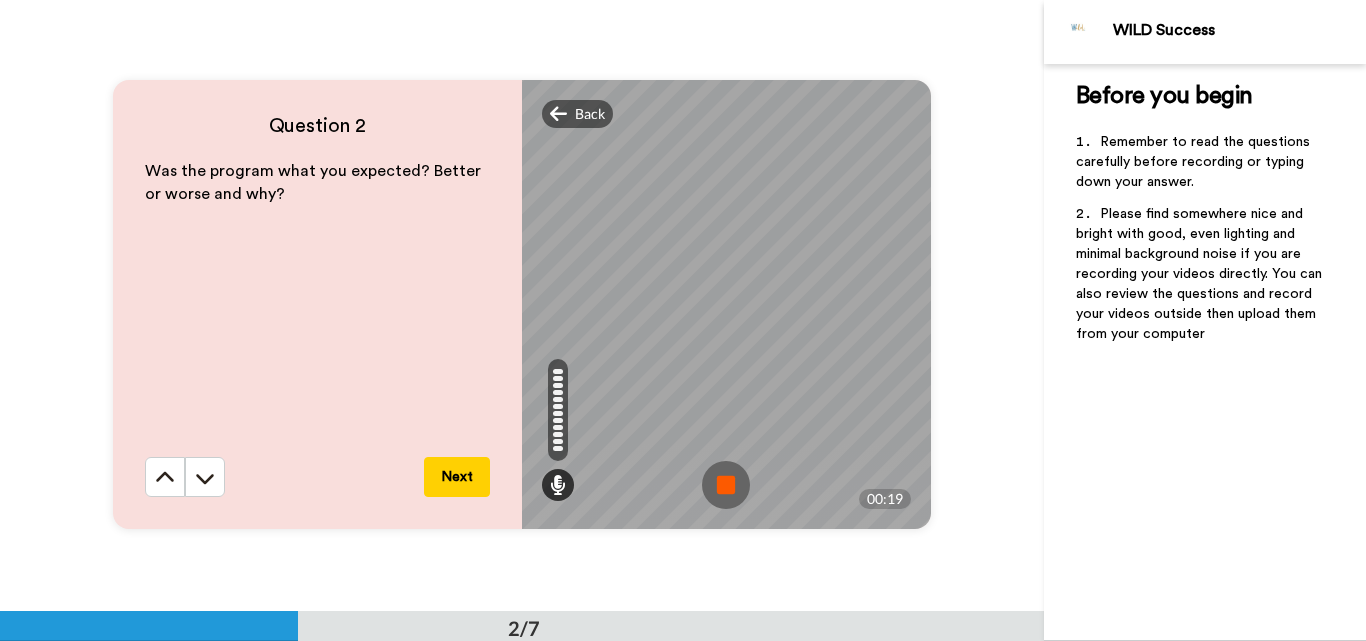 click at bounding box center (726, 485) 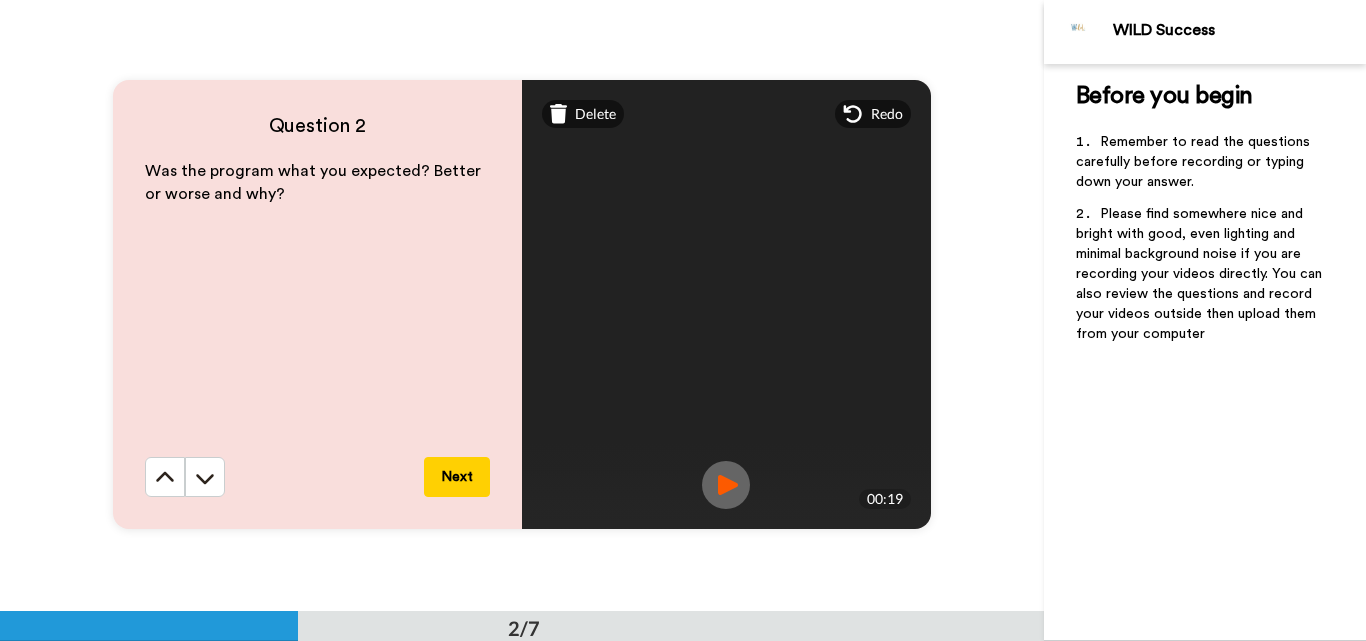 click at bounding box center [726, 485] 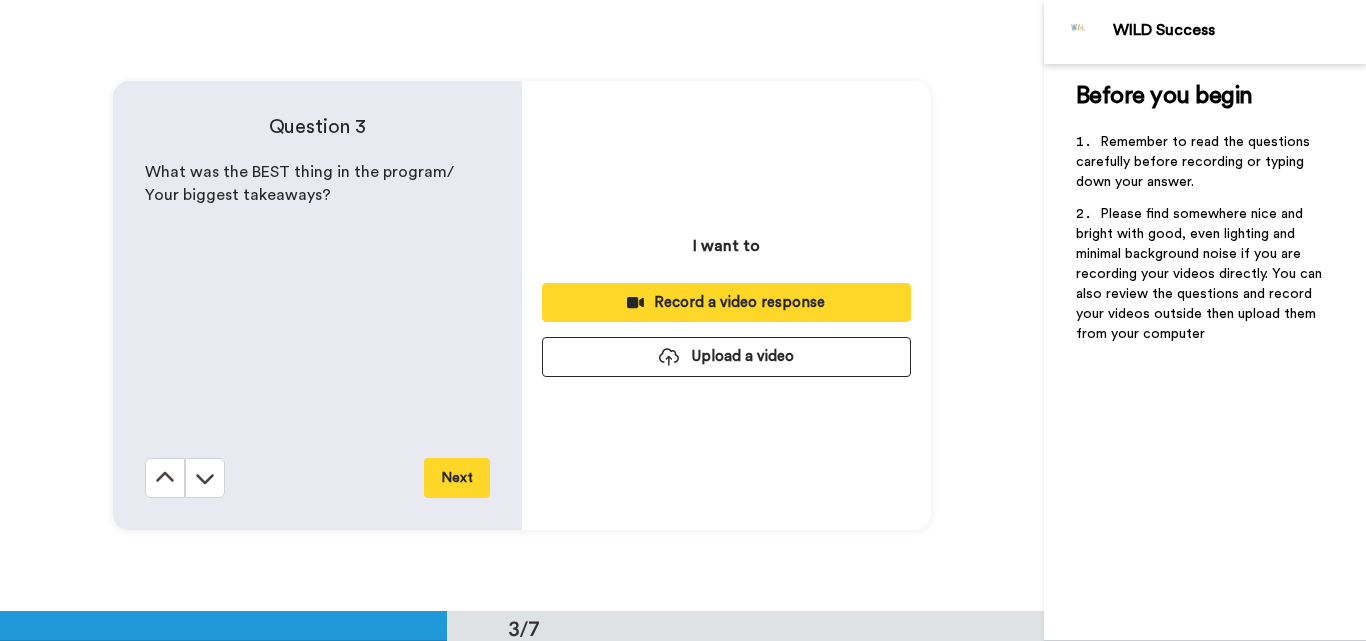 scroll, scrollTop: 1222, scrollLeft: 0, axis: vertical 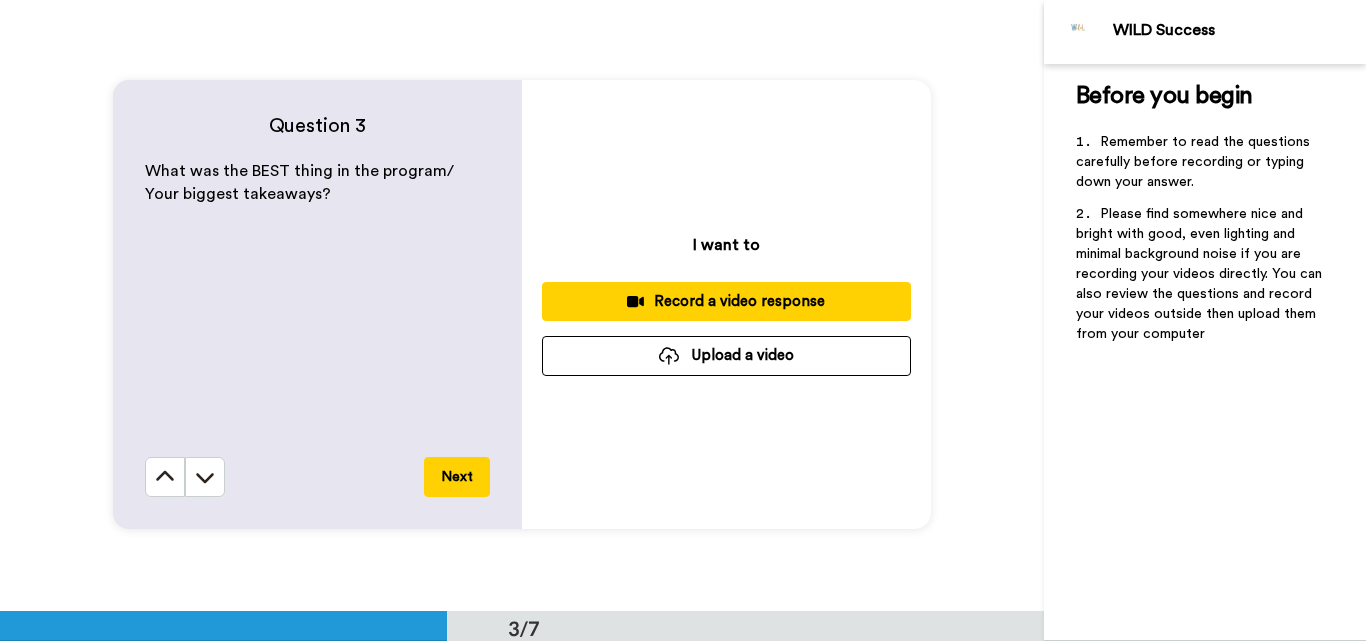 click on "Record a video response" at bounding box center (726, 301) 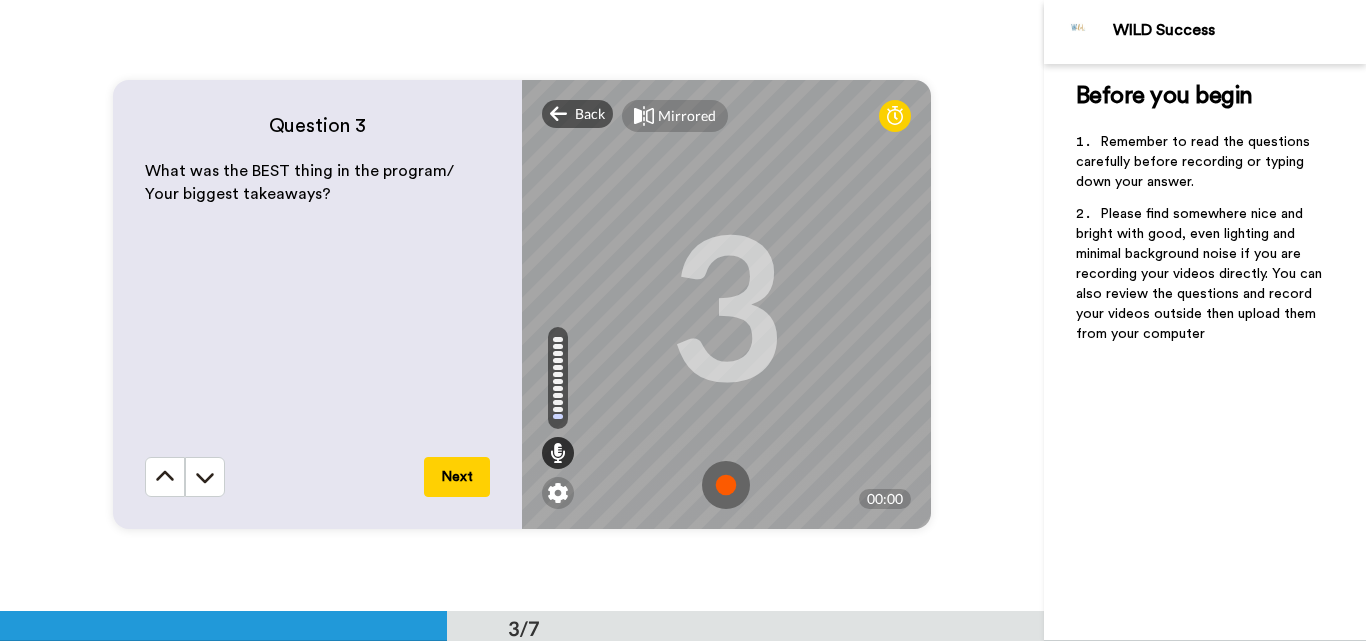 click at bounding box center [726, 485] 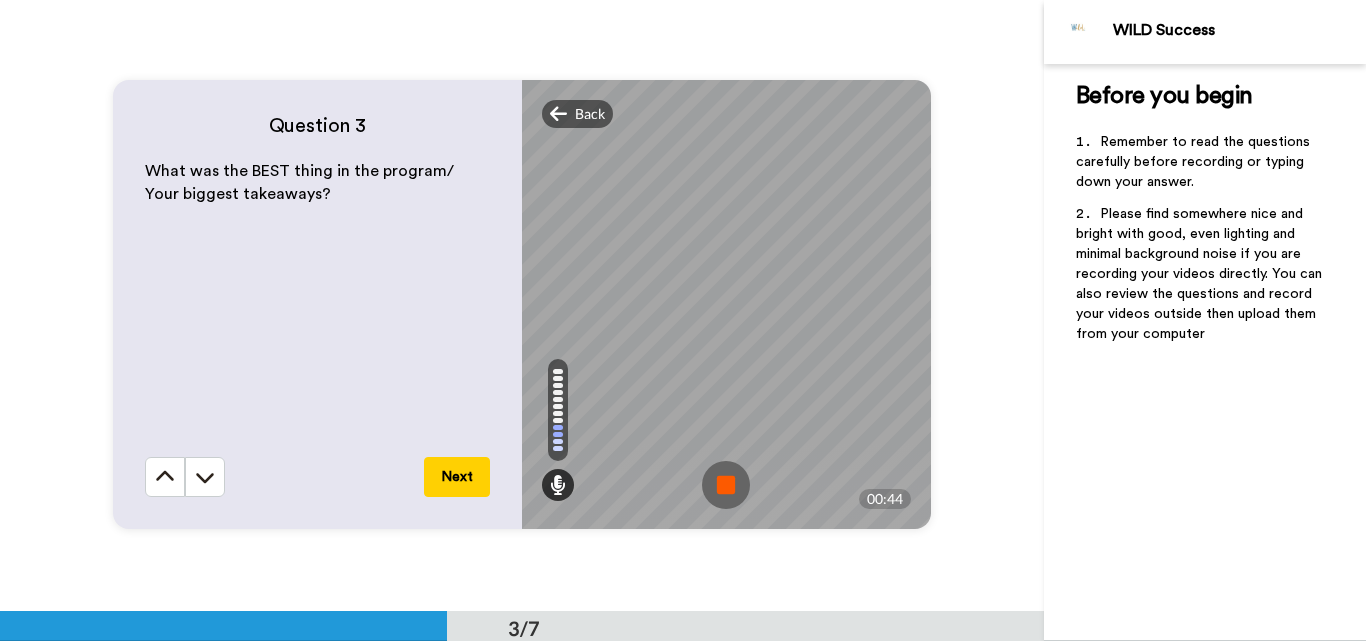 click at bounding box center [726, 485] 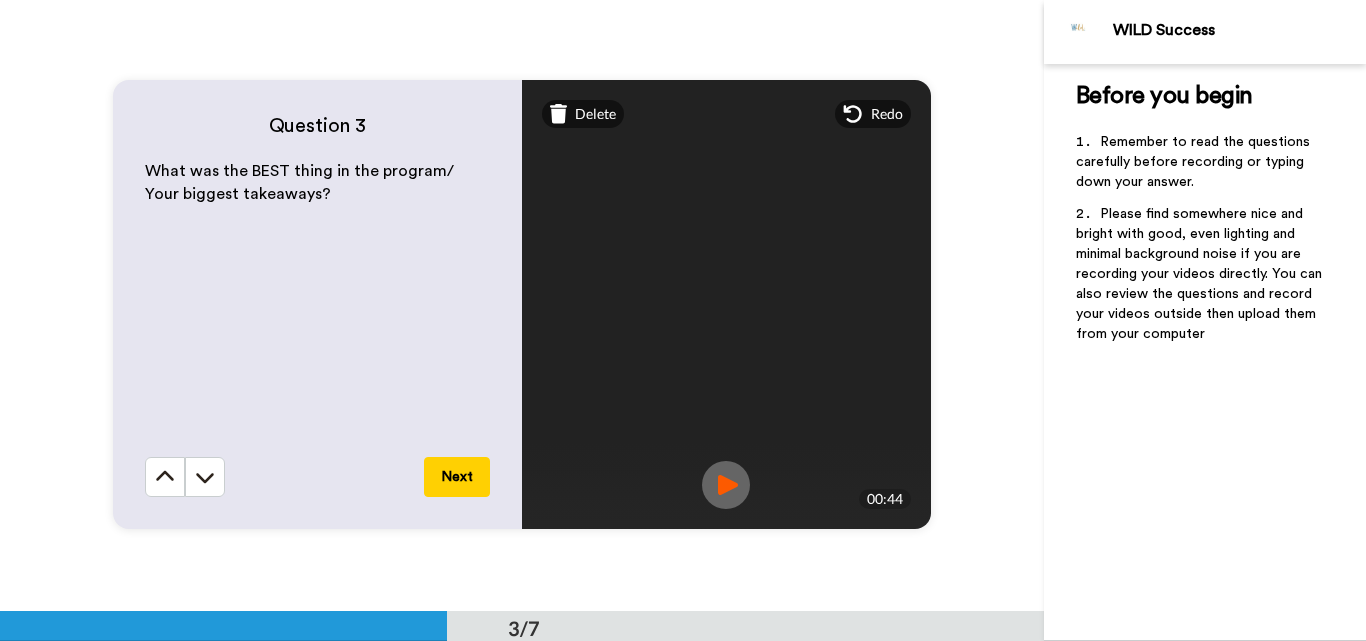 click at bounding box center [726, 485] 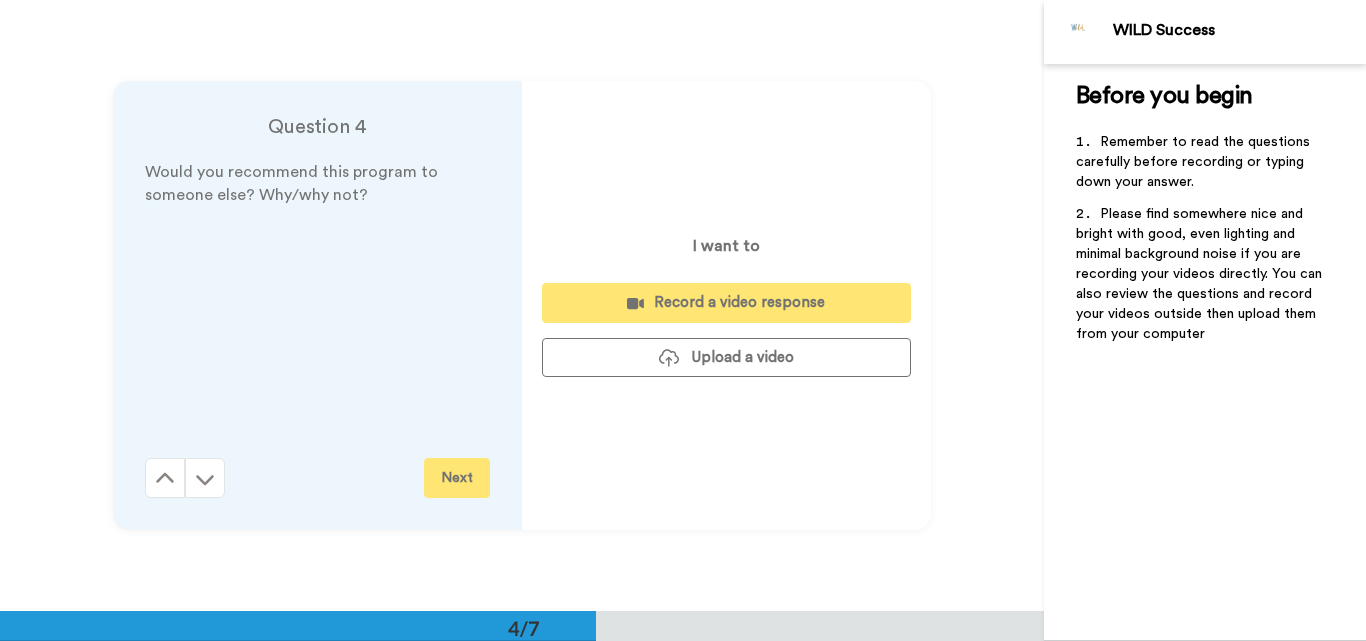 scroll, scrollTop: 1832, scrollLeft: 0, axis: vertical 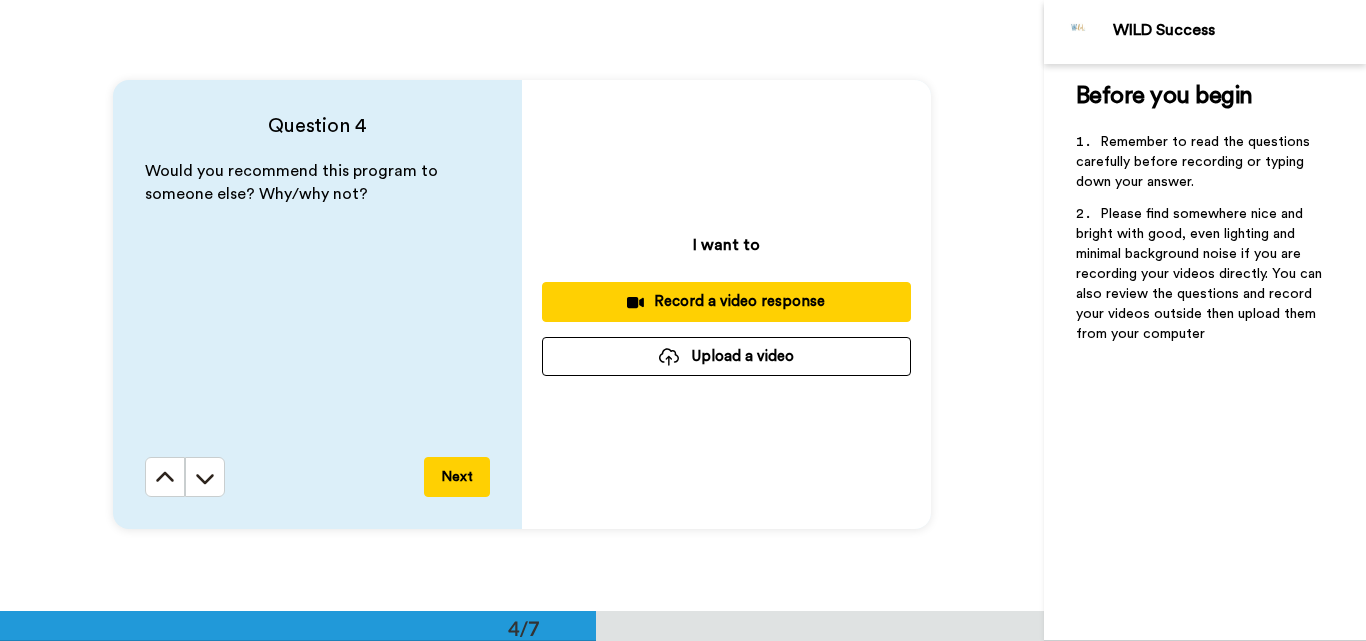 click on "Record a video response" at bounding box center [726, 301] 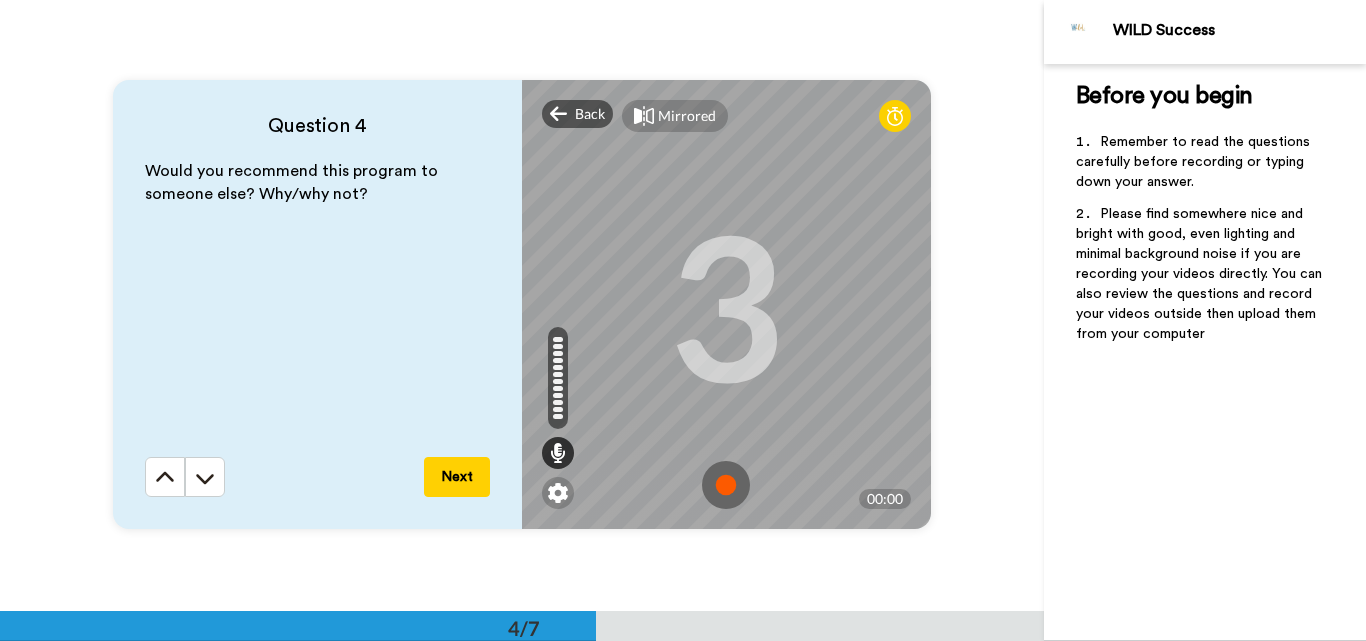 click at bounding box center [726, 485] 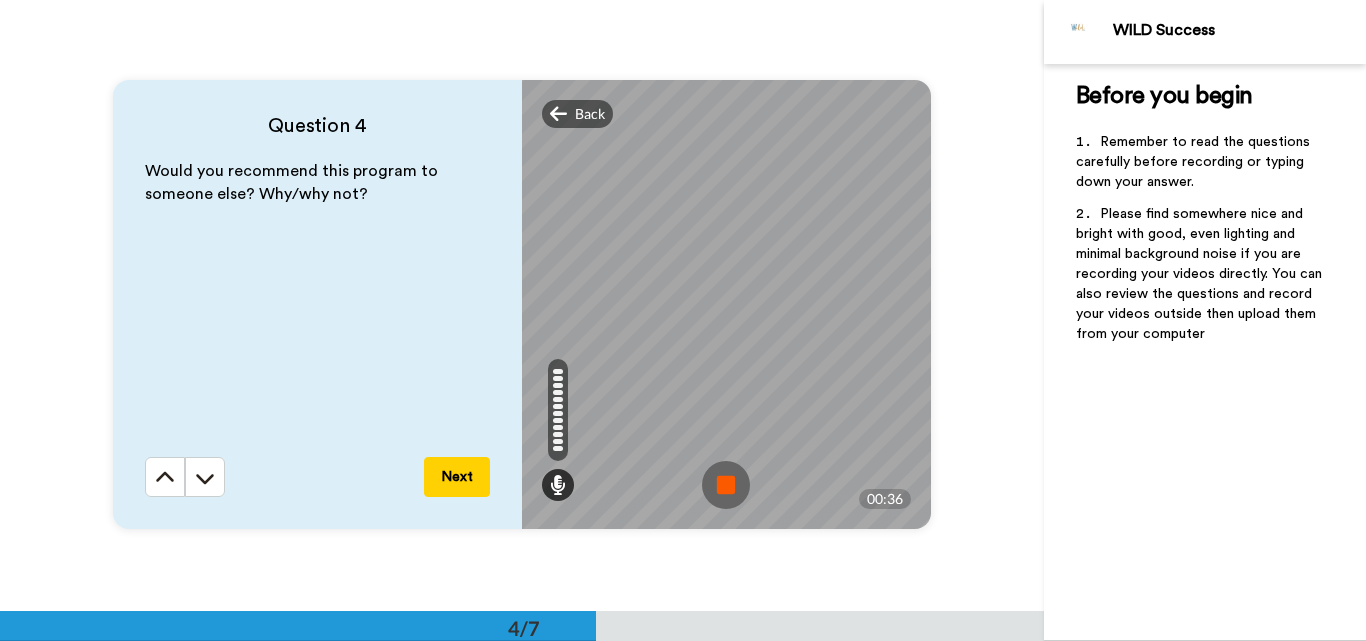 click at bounding box center (726, 485) 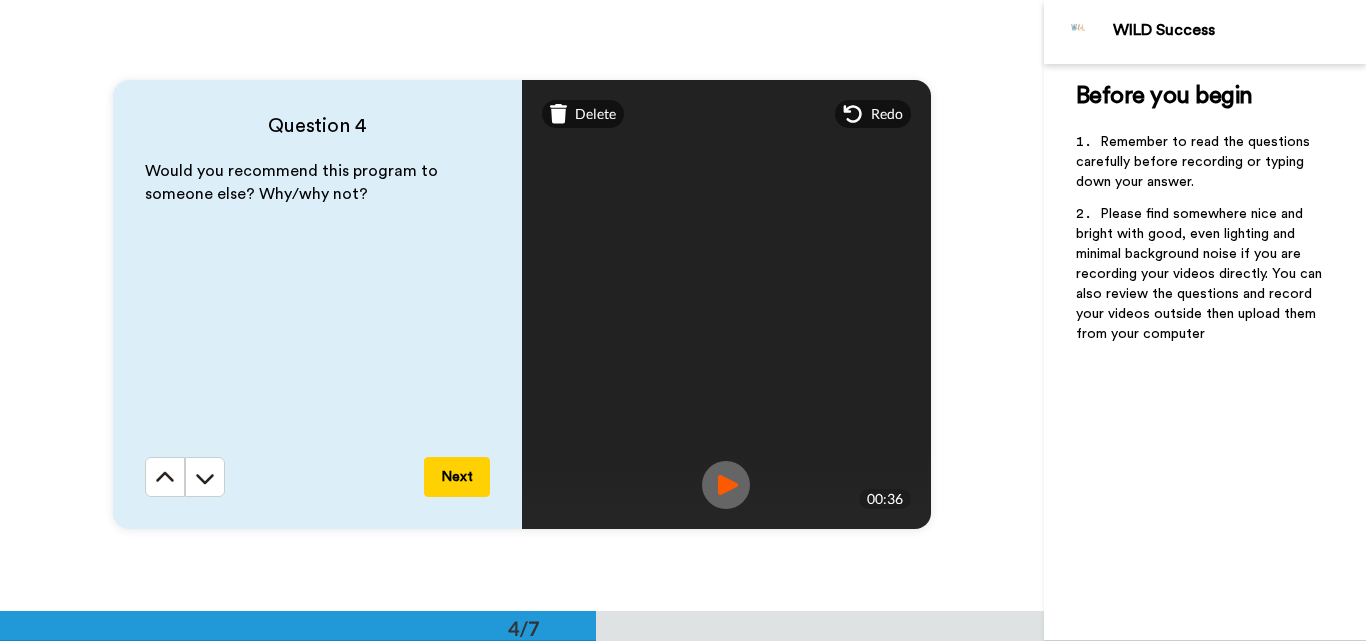 click on "Next" at bounding box center (457, 477) 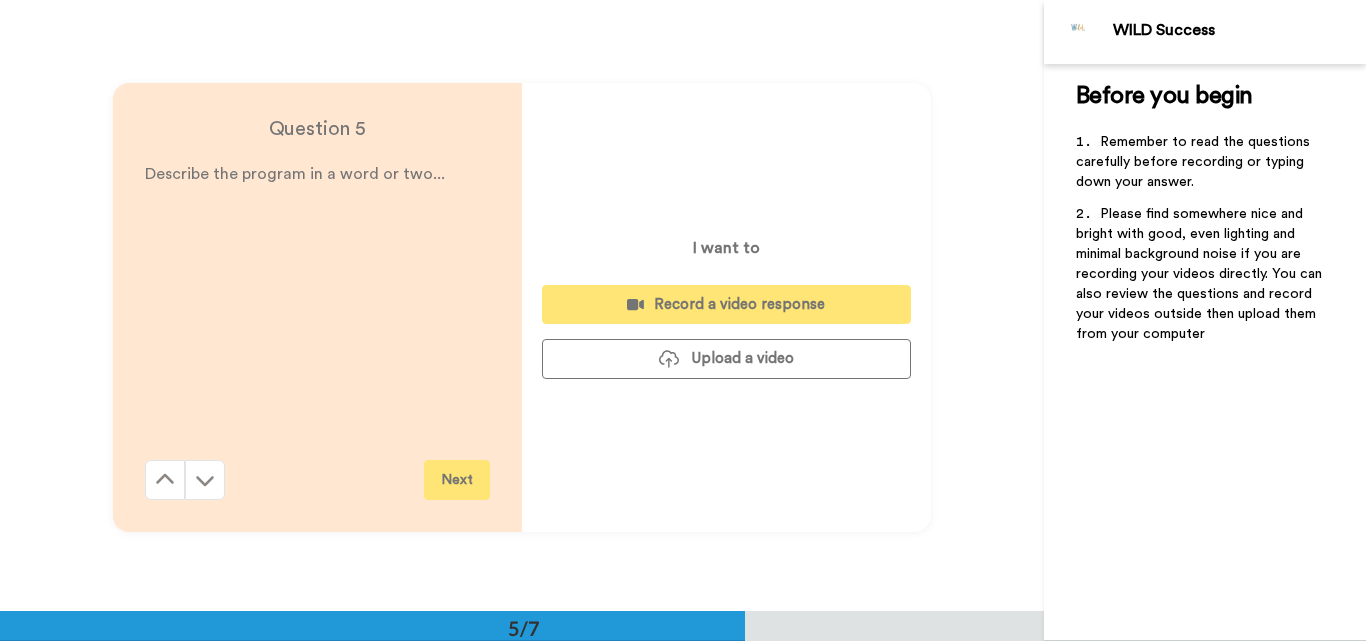 scroll, scrollTop: 2443, scrollLeft: 0, axis: vertical 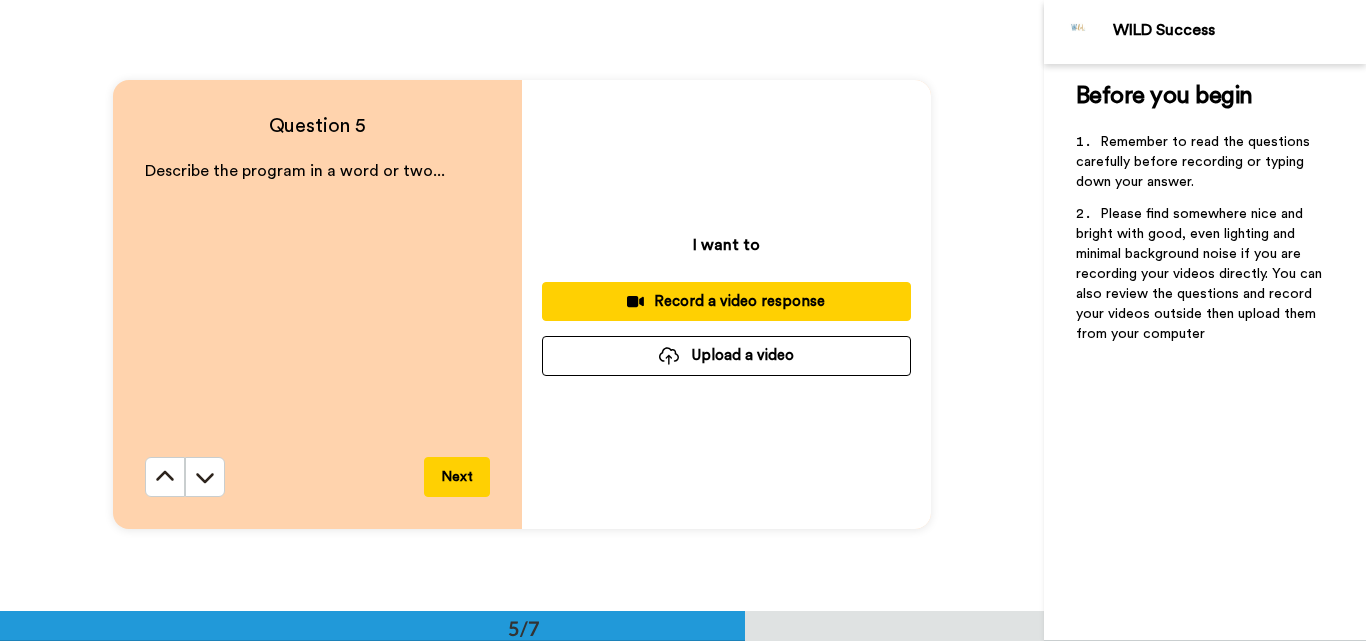 click on "Record a video response" at bounding box center [726, 301] 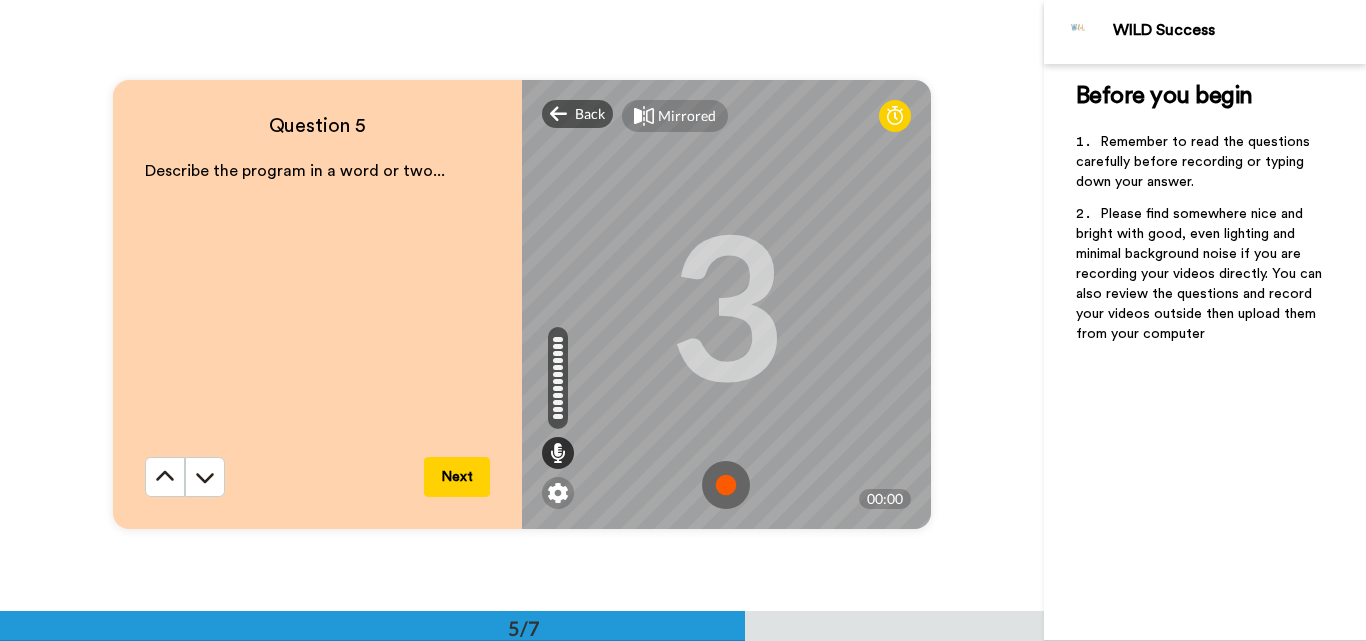 click at bounding box center (726, 485) 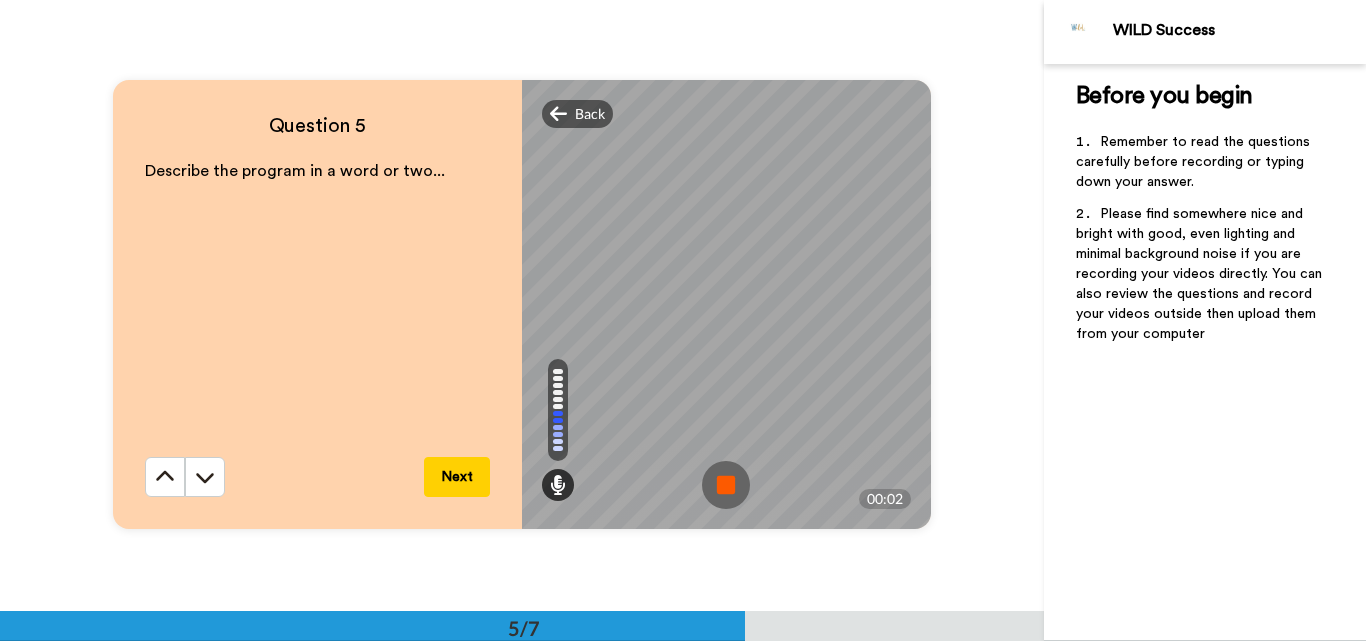 click at bounding box center [726, 485] 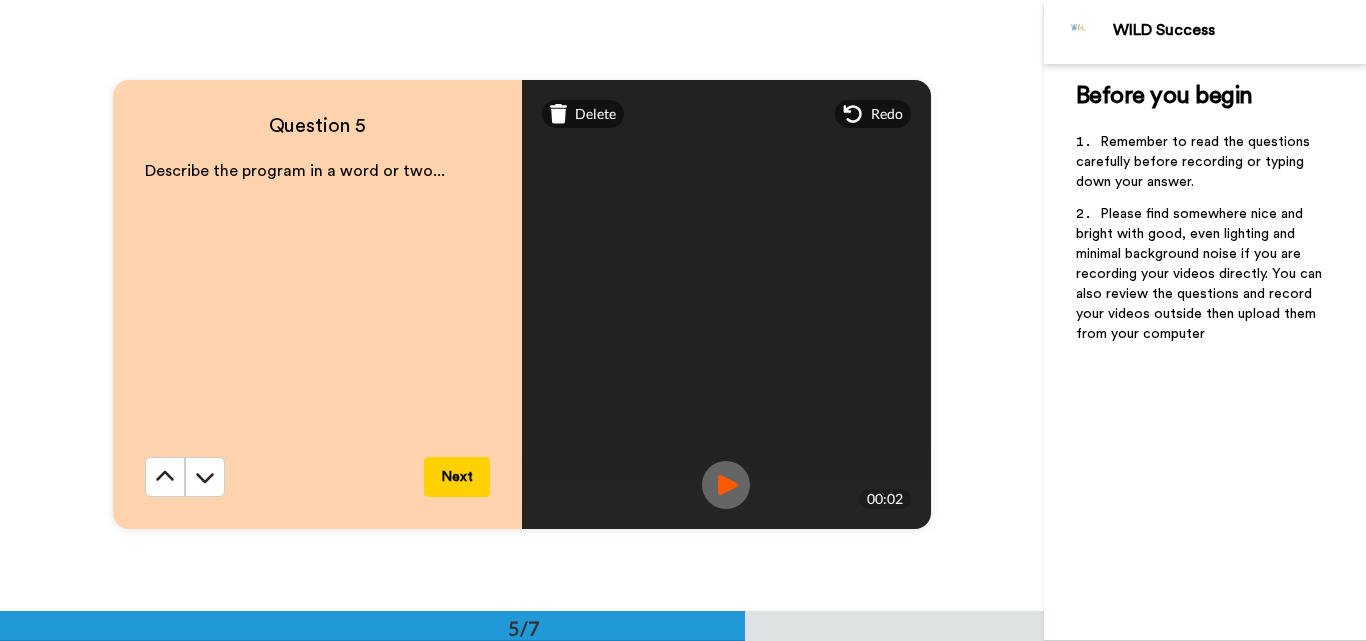 click on "Next" at bounding box center (457, 477) 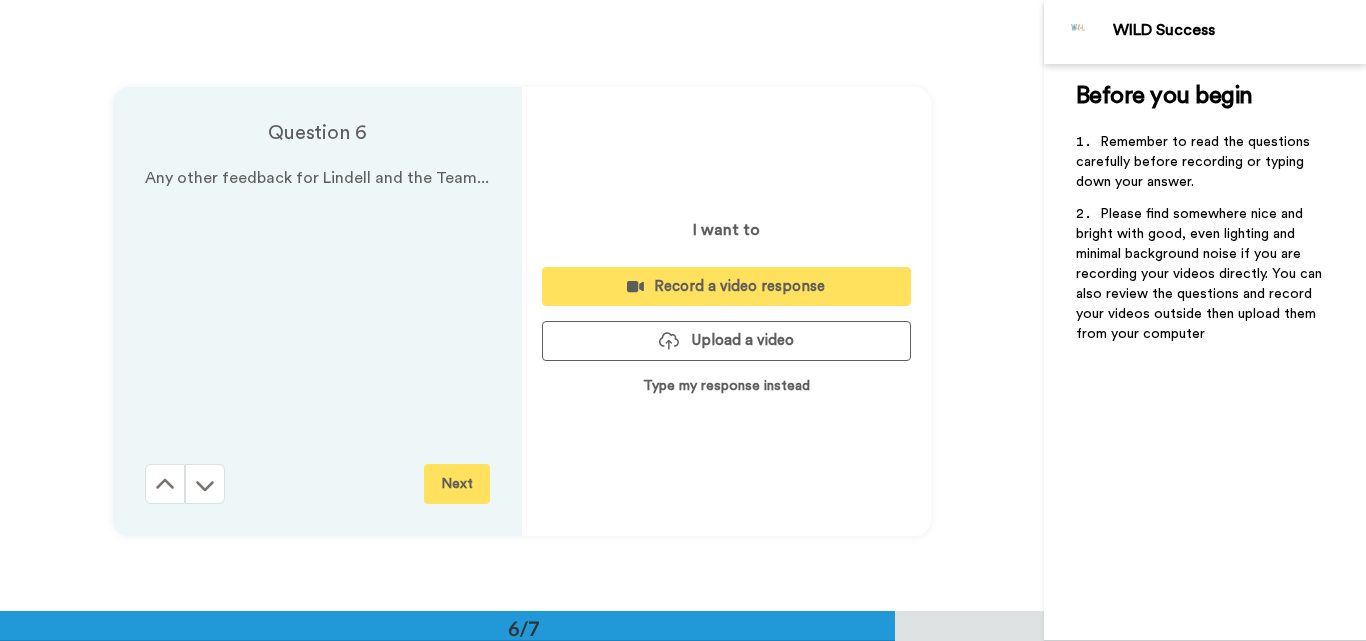 scroll, scrollTop: 3053, scrollLeft: 0, axis: vertical 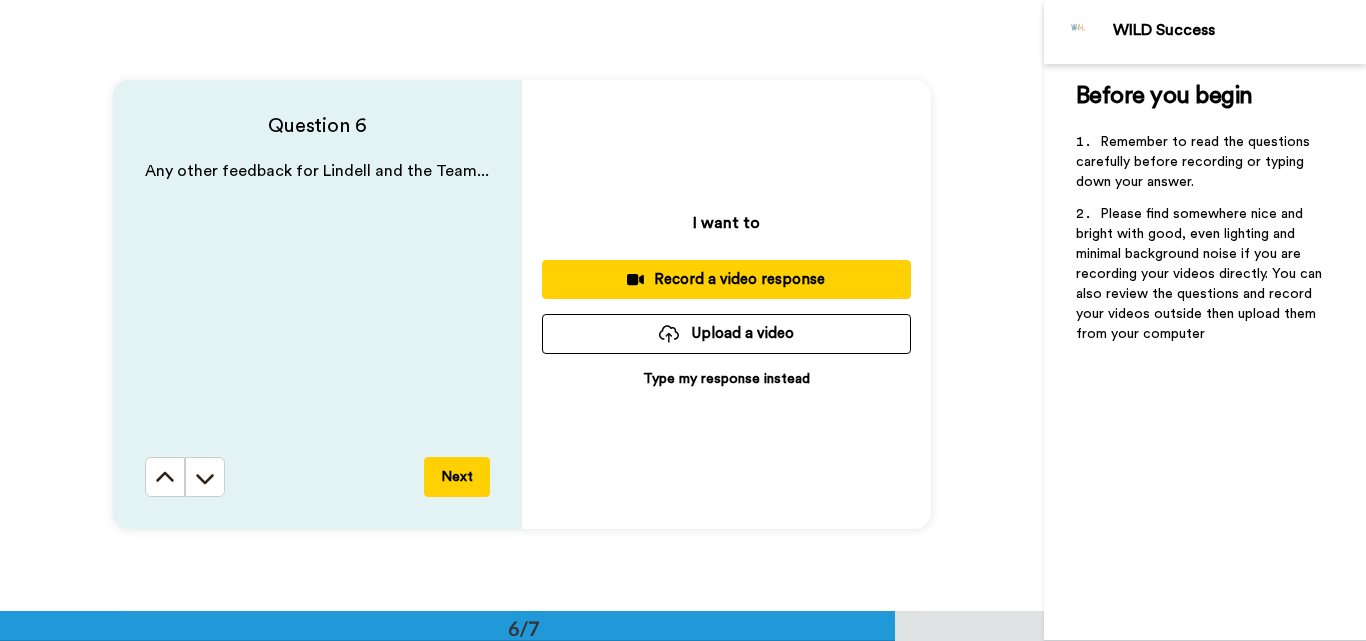 click on "Record a video response" at bounding box center [726, 279] 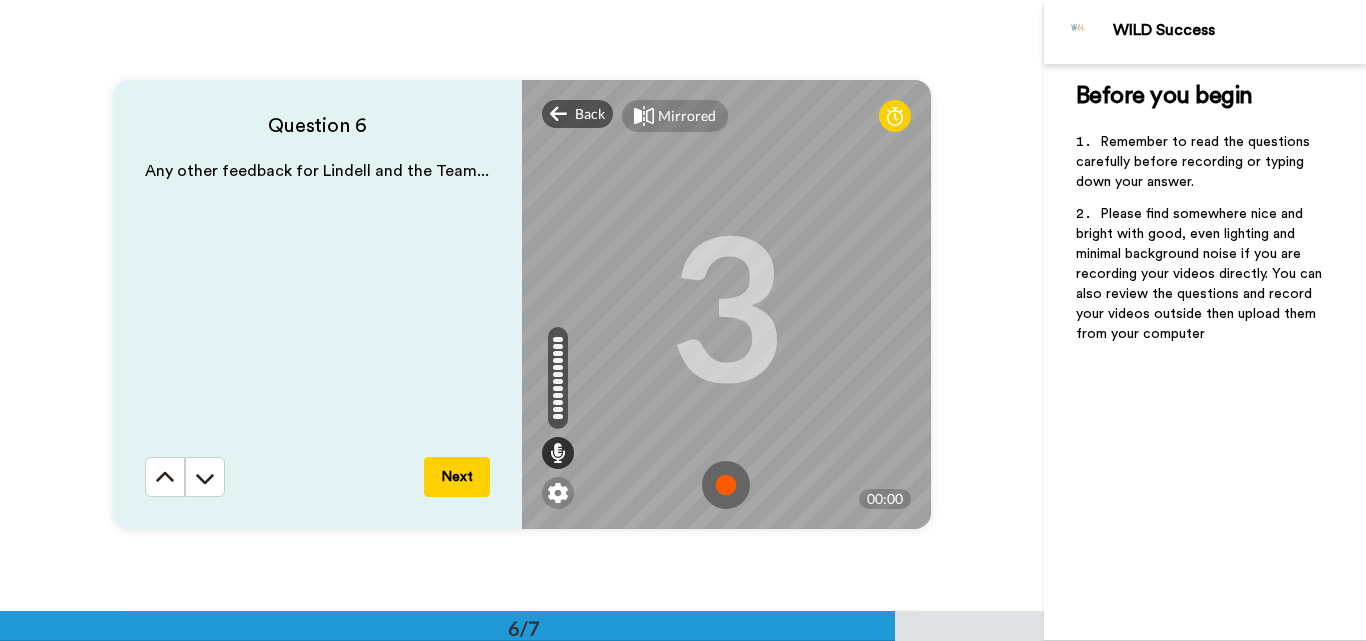 click at bounding box center [726, 485] 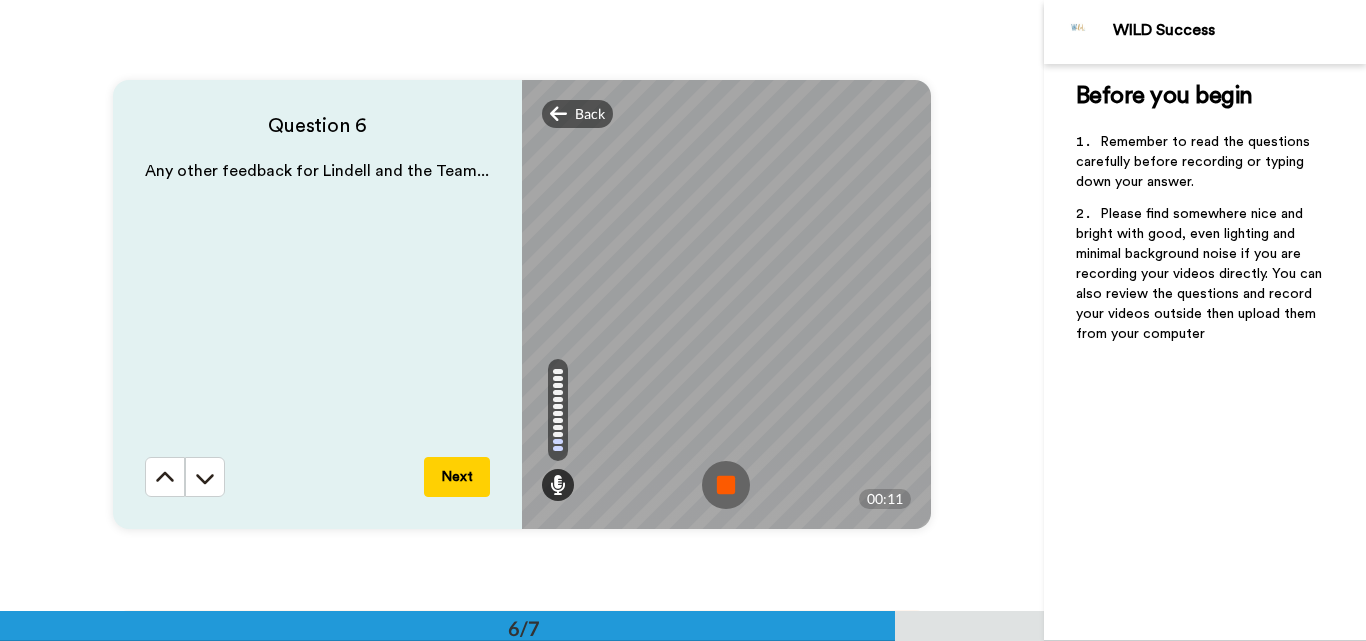 click at bounding box center [726, 485] 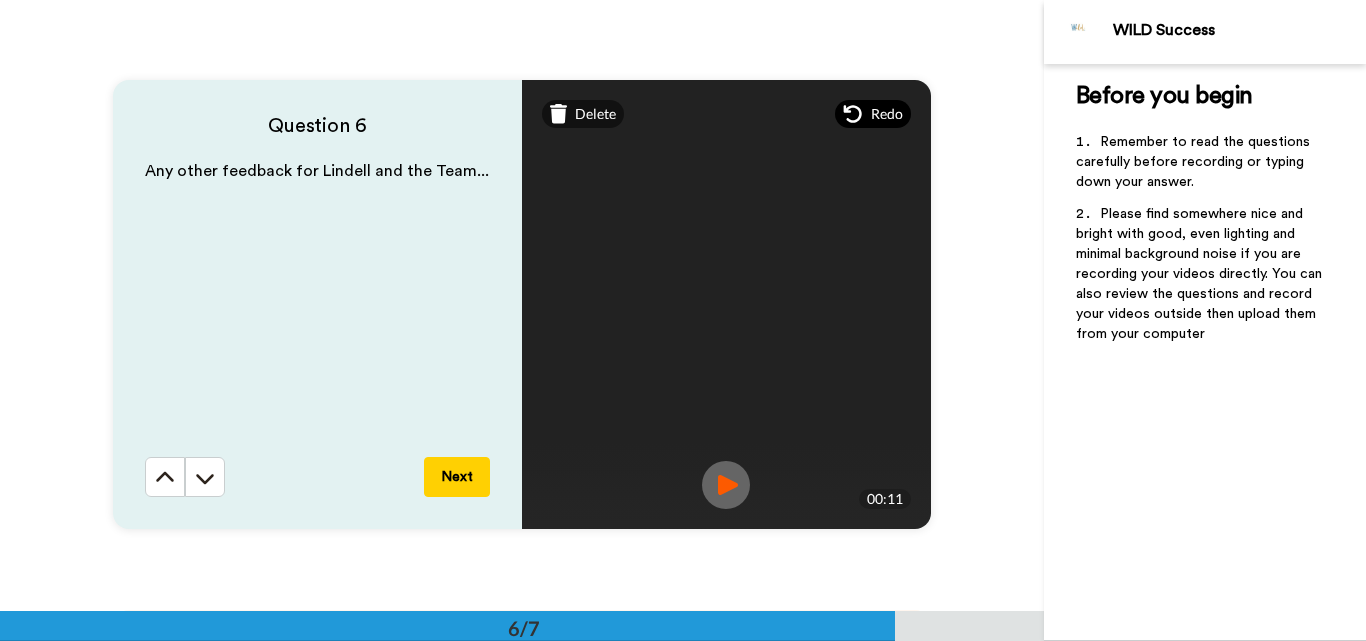 click on "Redo" at bounding box center [887, 114] 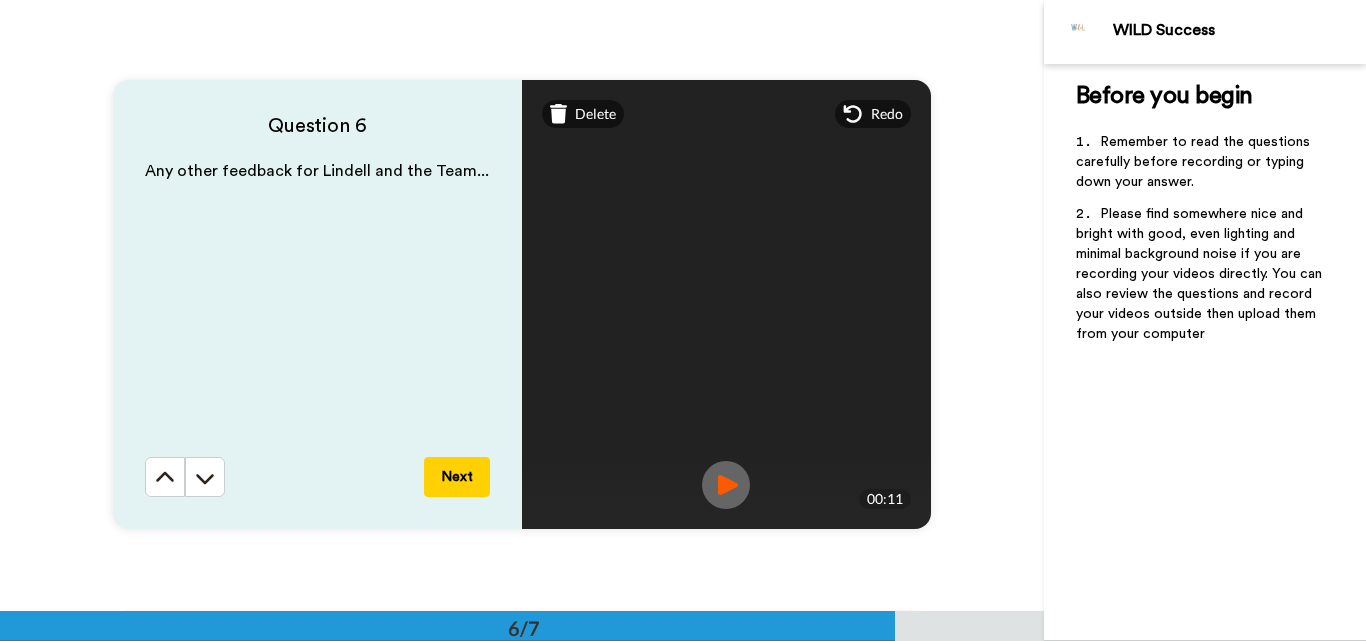 click on "Mirrored Redo 3  00:11" at bounding box center [726, 304] 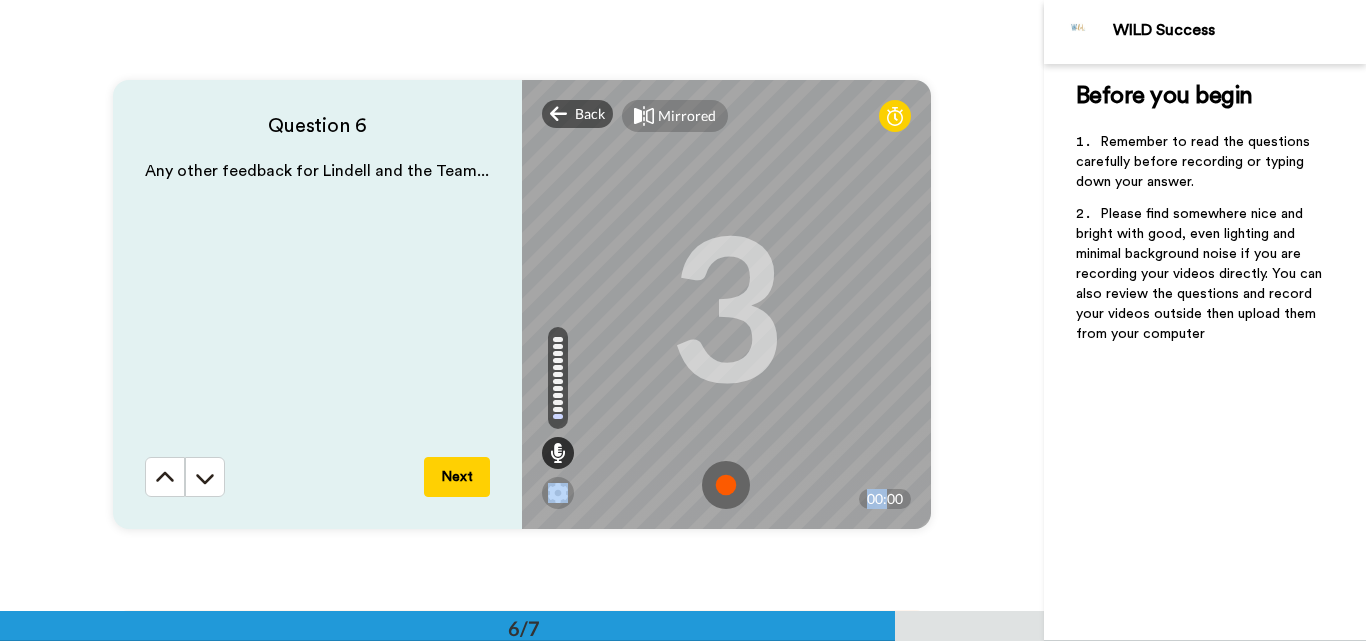 click at bounding box center (726, 485) 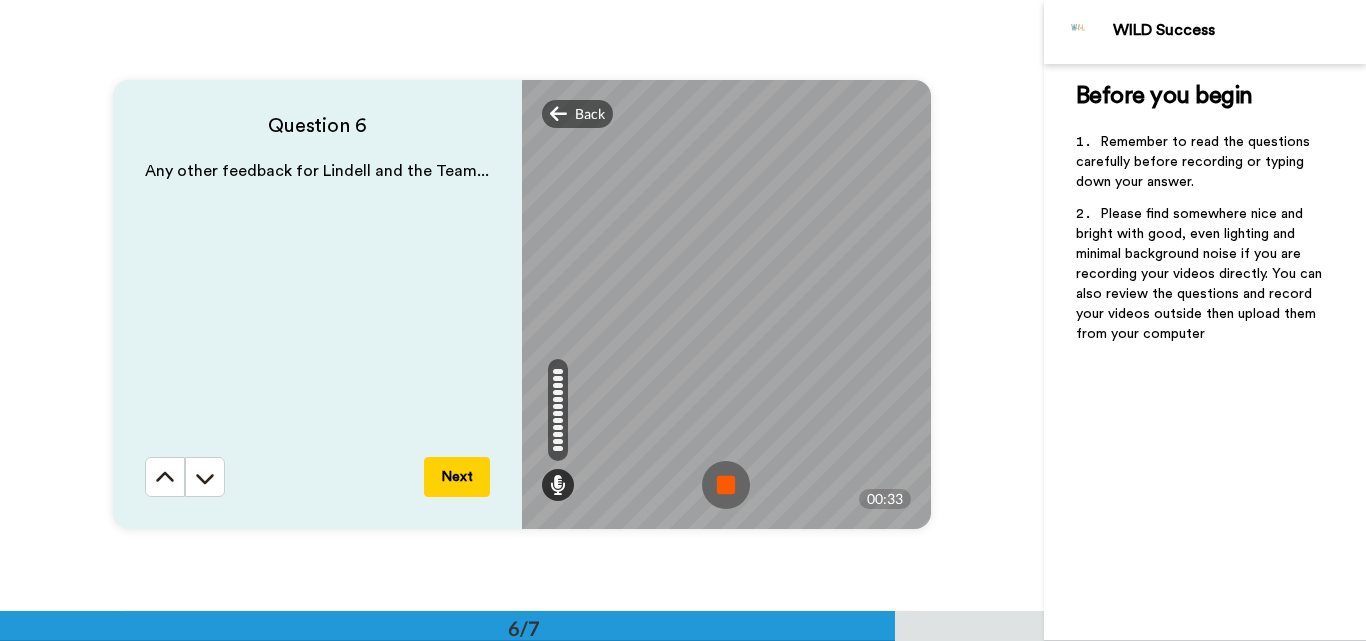 click at bounding box center (726, 485) 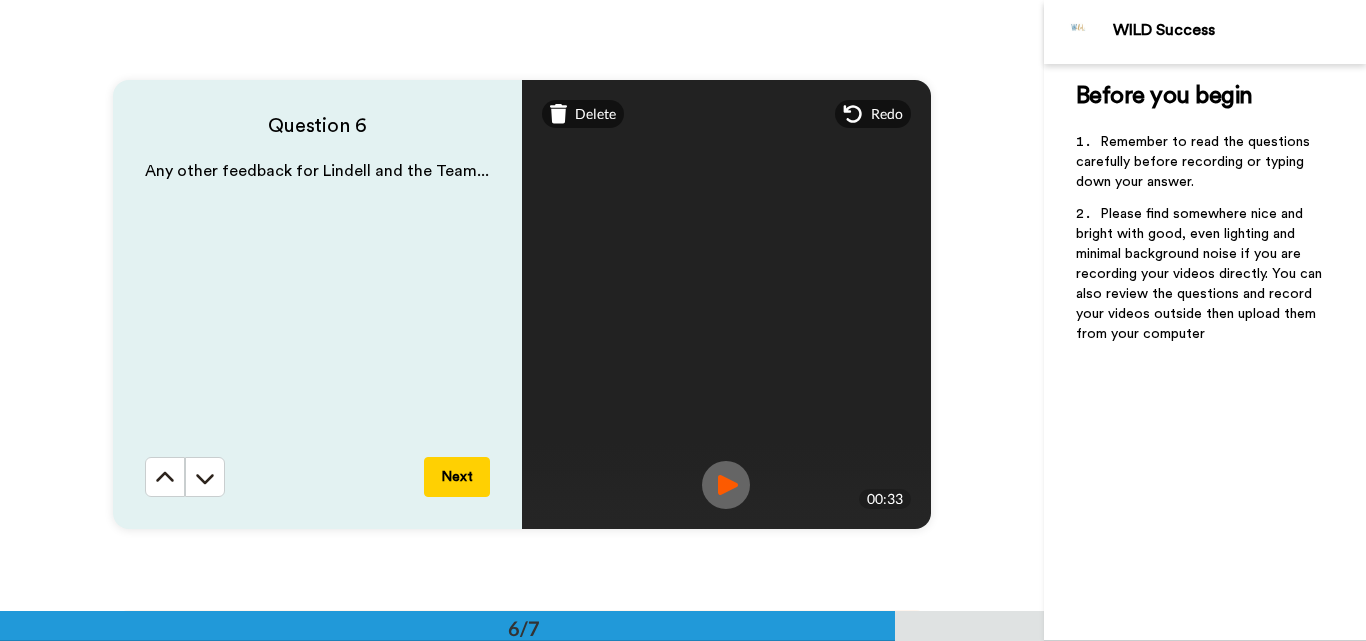 click at bounding box center [726, 485] 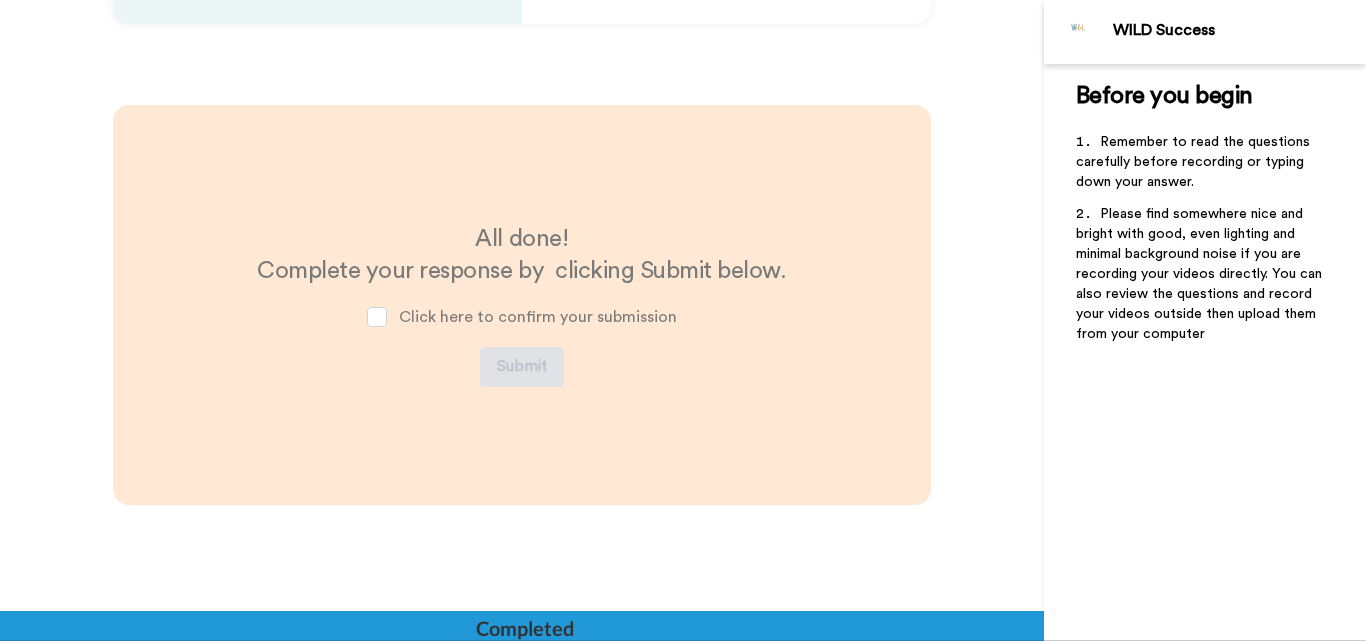scroll, scrollTop: 3558, scrollLeft: 0, axis: vertical 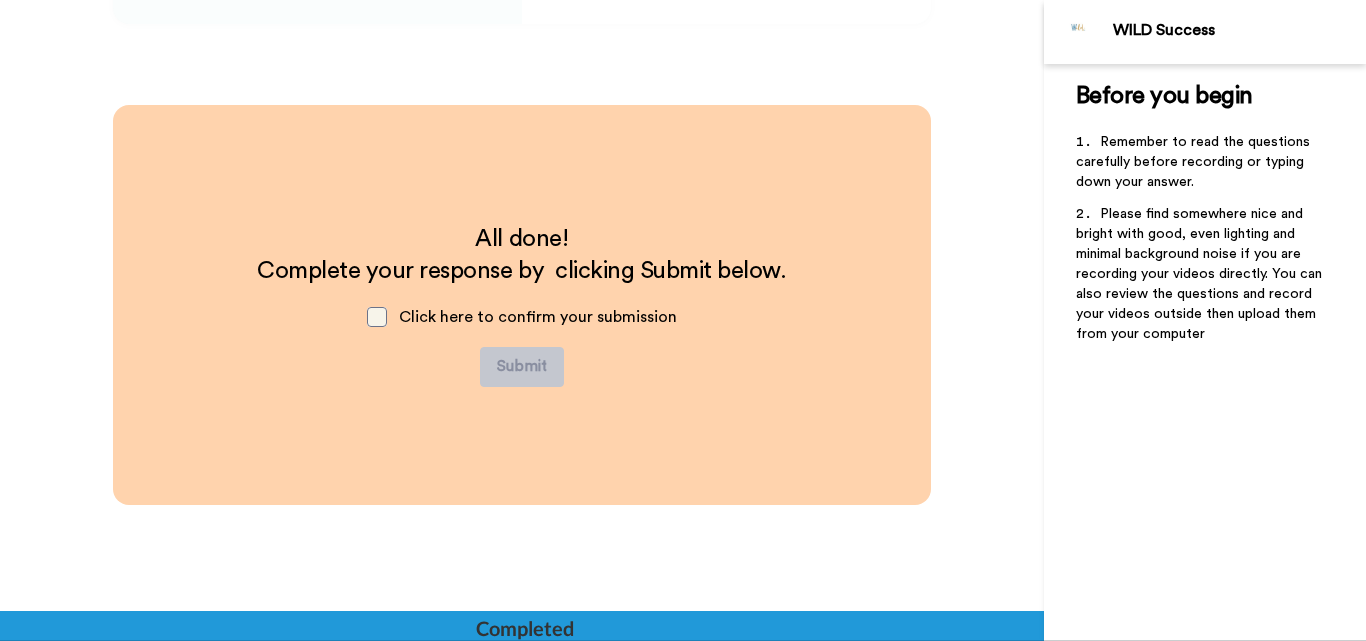 click at bounding box center (377, 317) 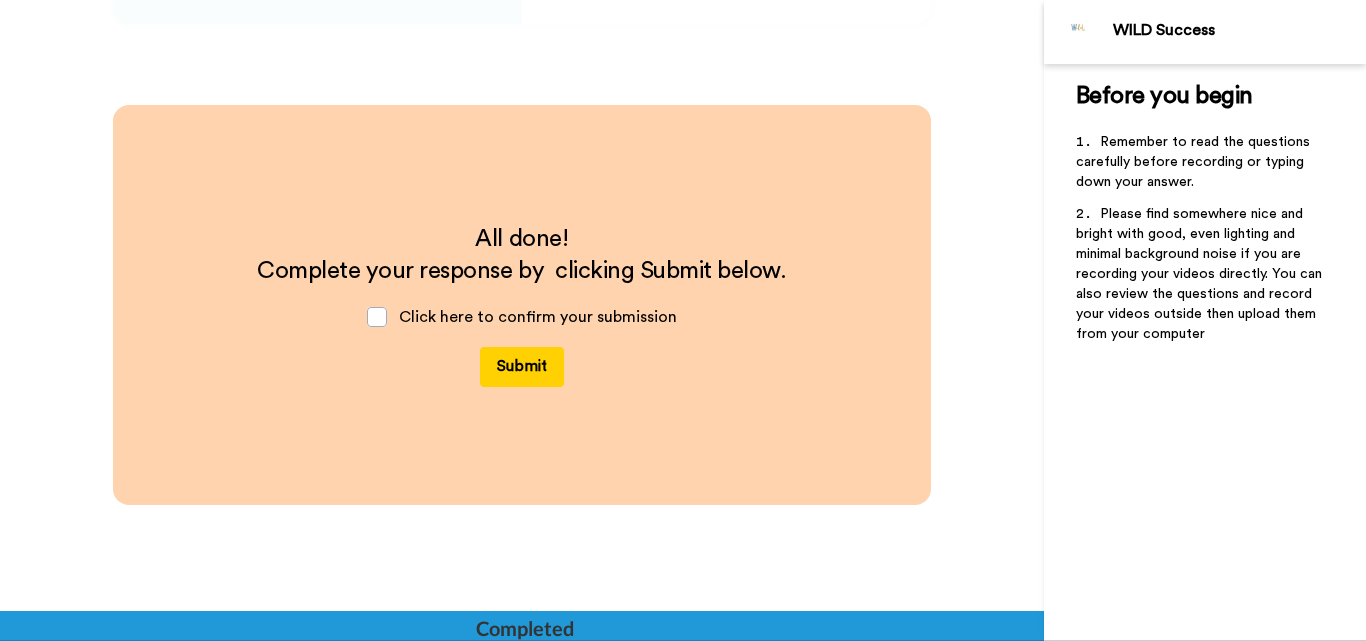 click on "Submit" at bounding box center [522, 367] 